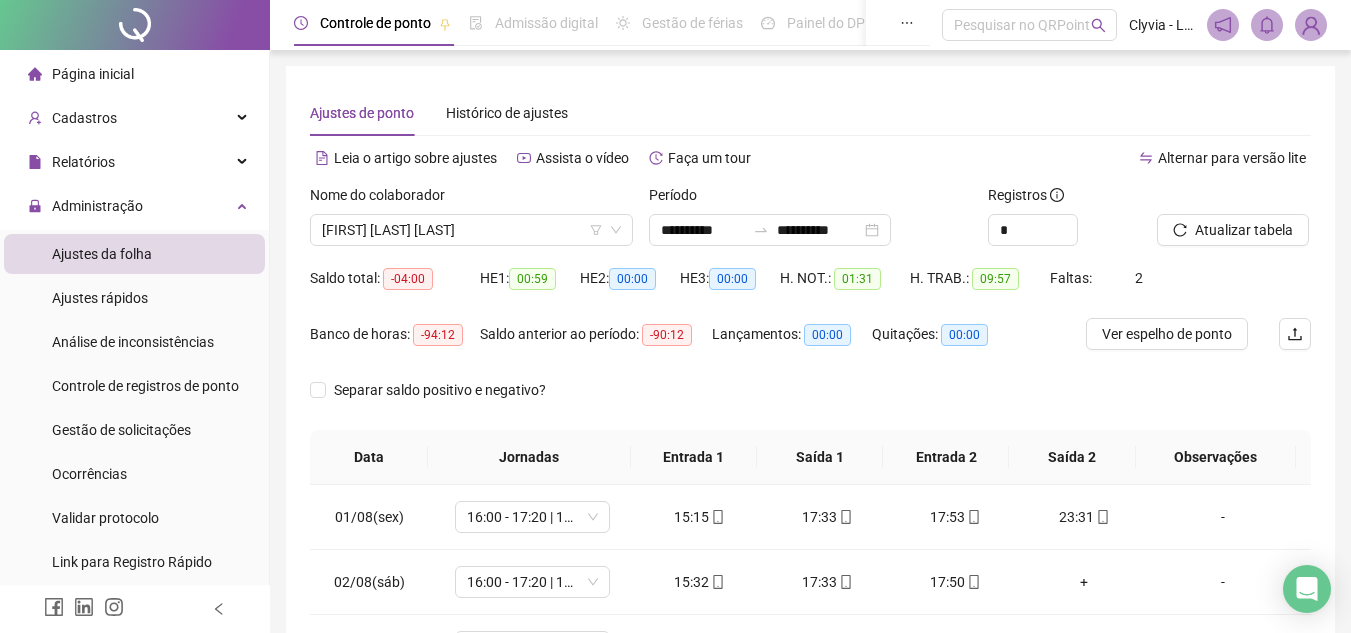 scroll, scrollTop: 0, scrollLeft: 0, axis: both 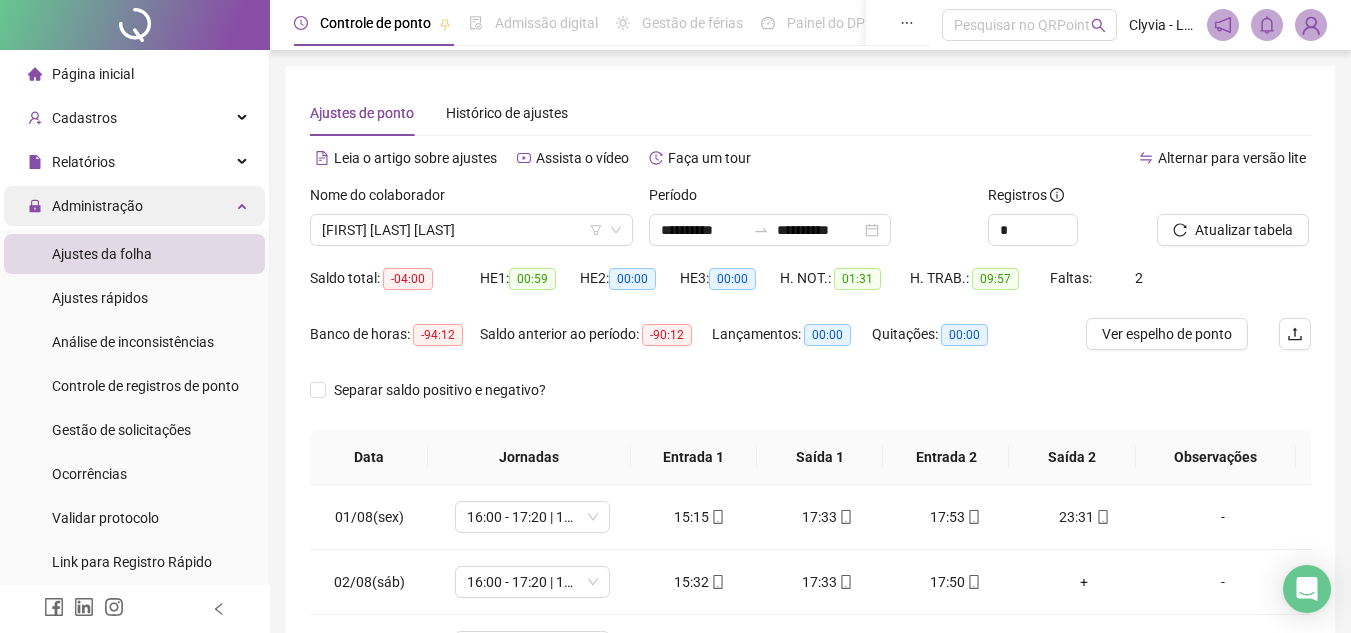click on "Administração" at bounding box center [85, 206] 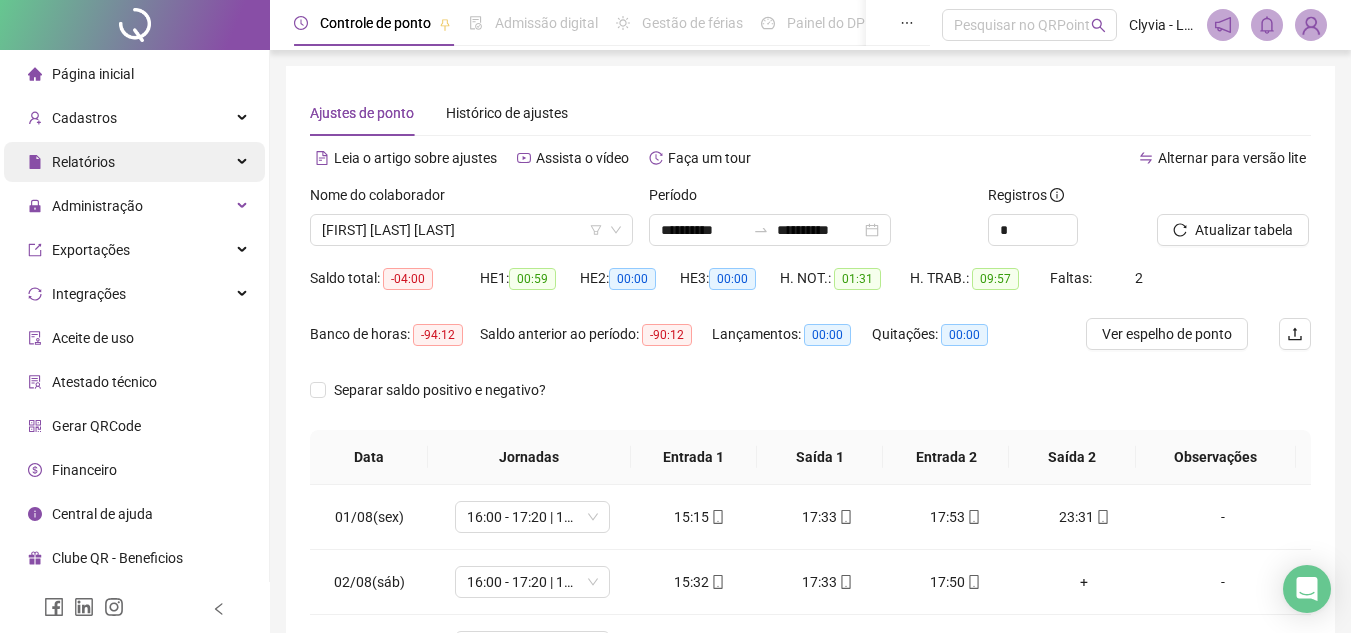 click on "Relatórios" at bounding box center [134, 162] 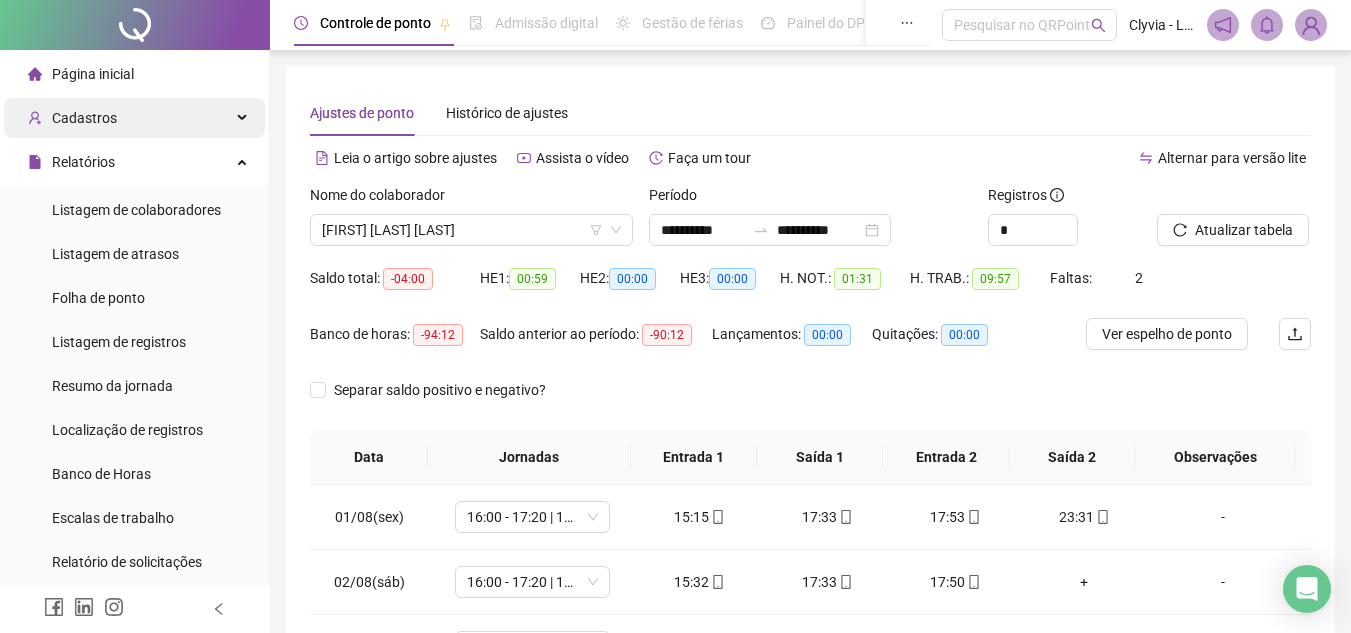click on "Cadastros" at bounding box center [134, 118] 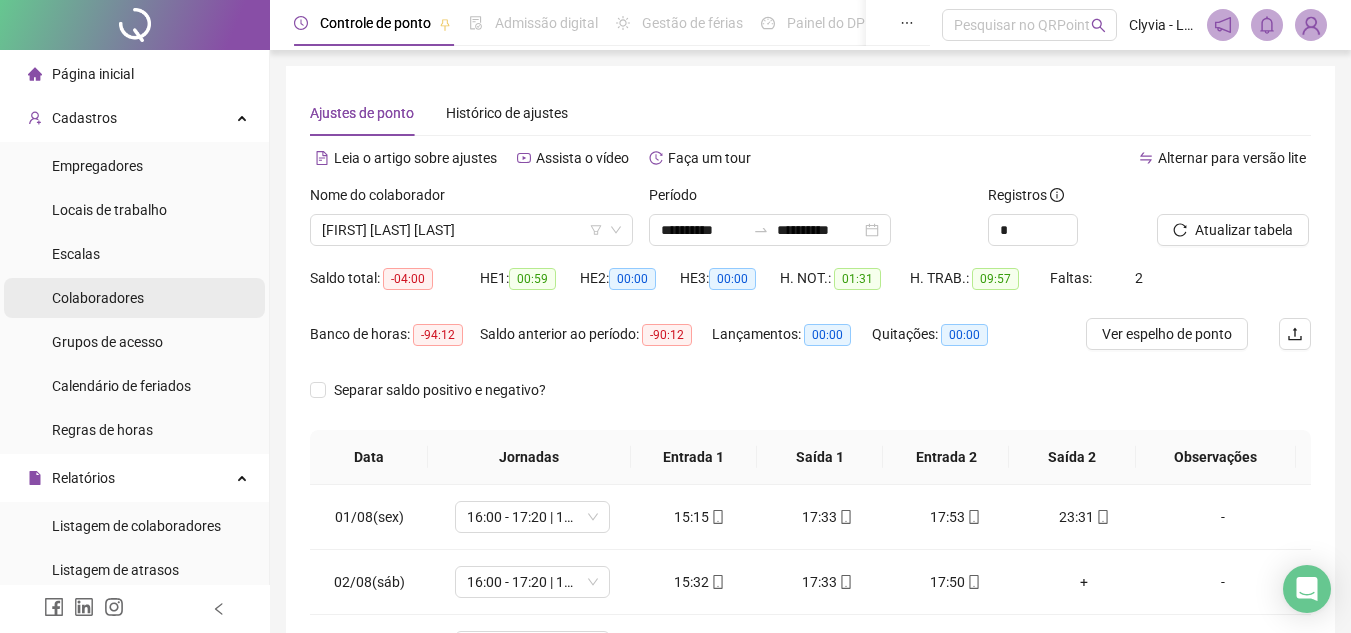 click on "Colaboradores" at bounding box center [98, 298] 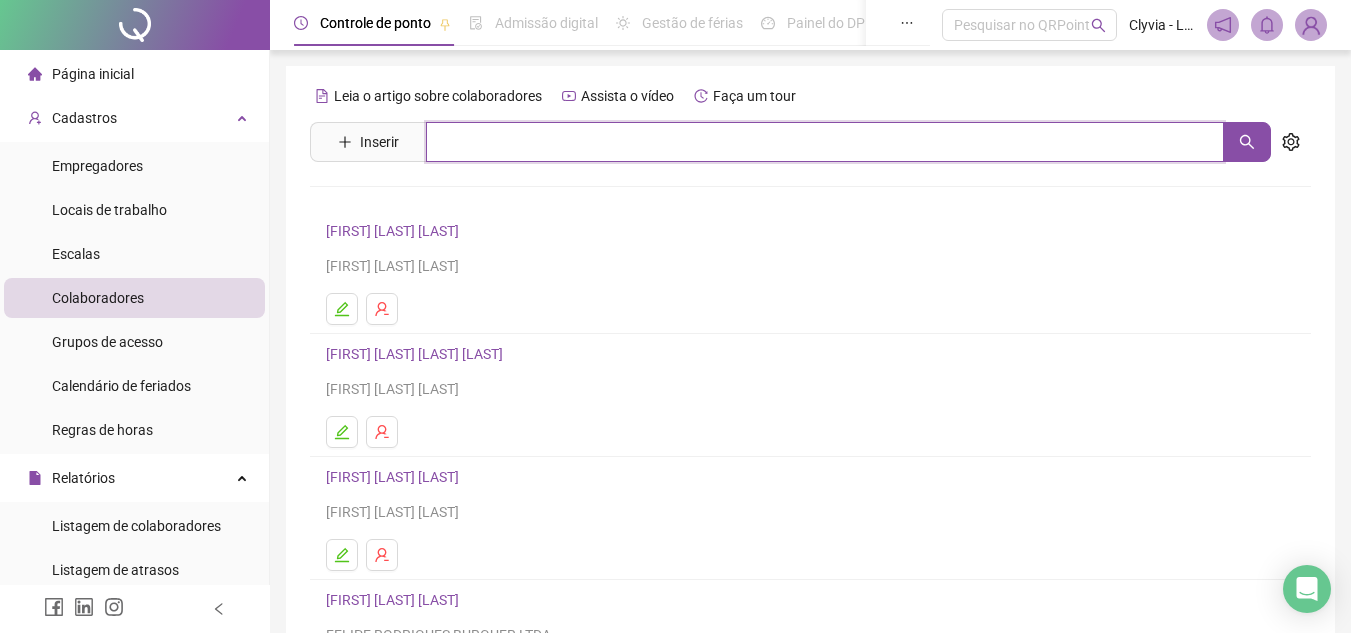 click at bounding box center [825, 142] 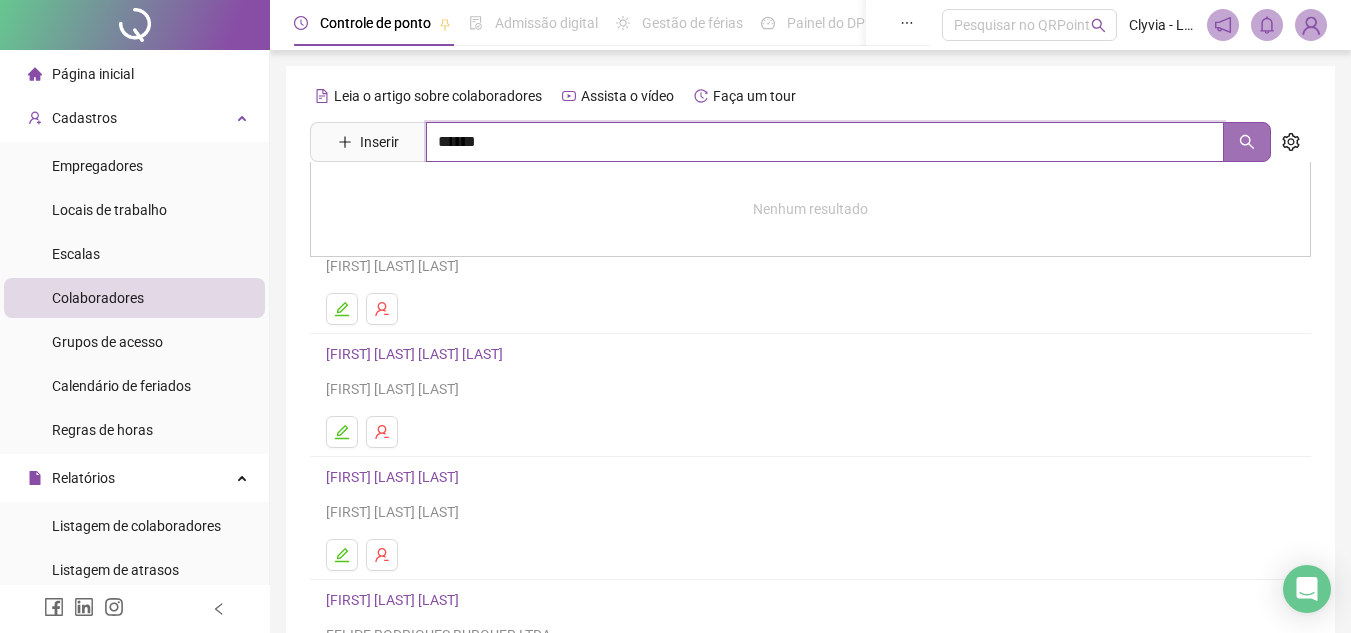 click at bounding box center (1247, 142) 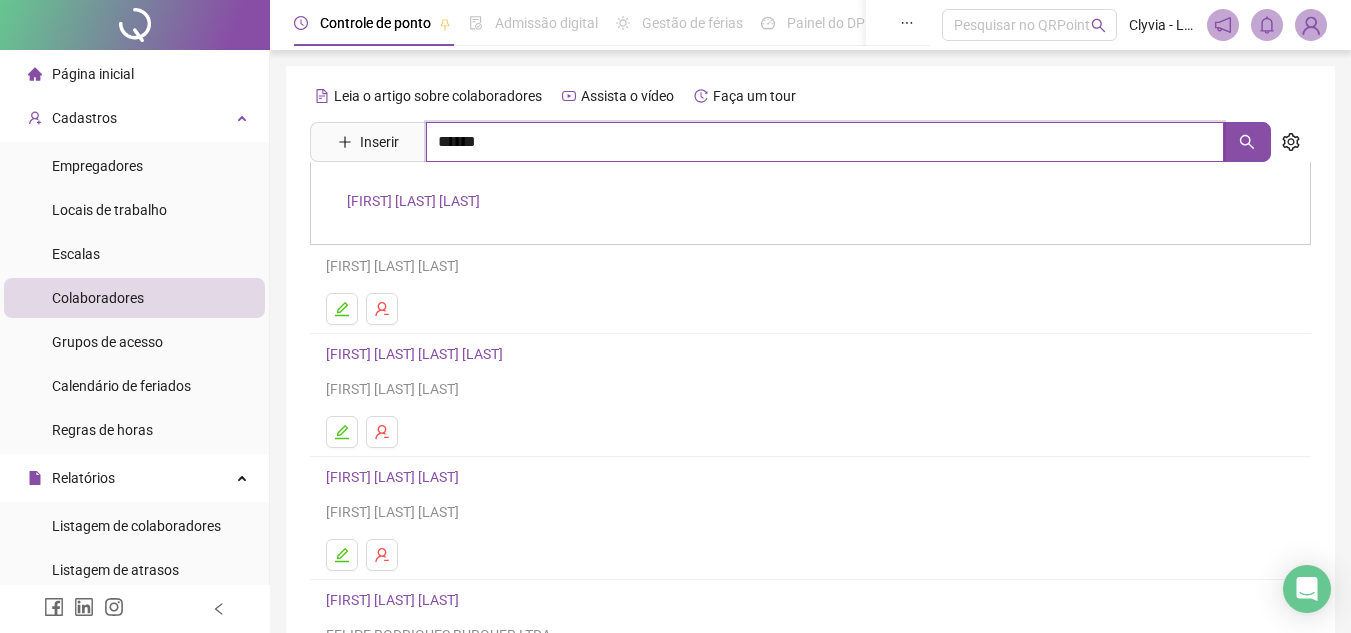 type on "******" 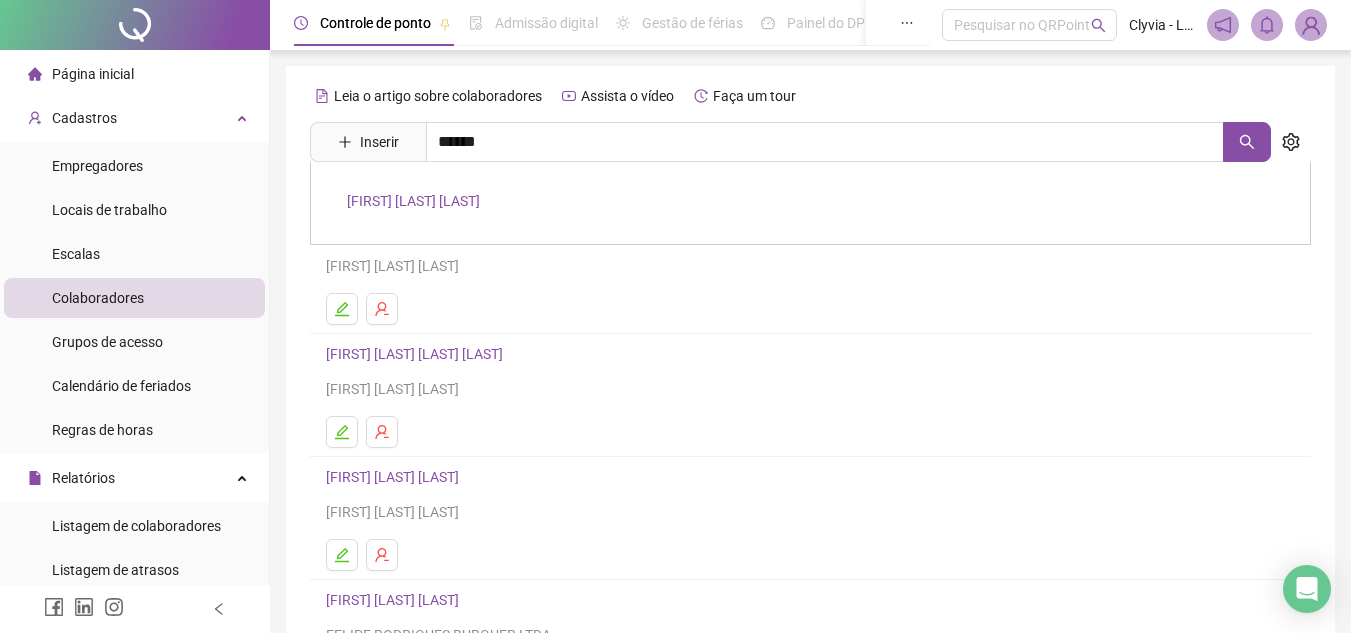 click on "[FIRST] [LAST] [LAST]" at bounding box center (810, 203) 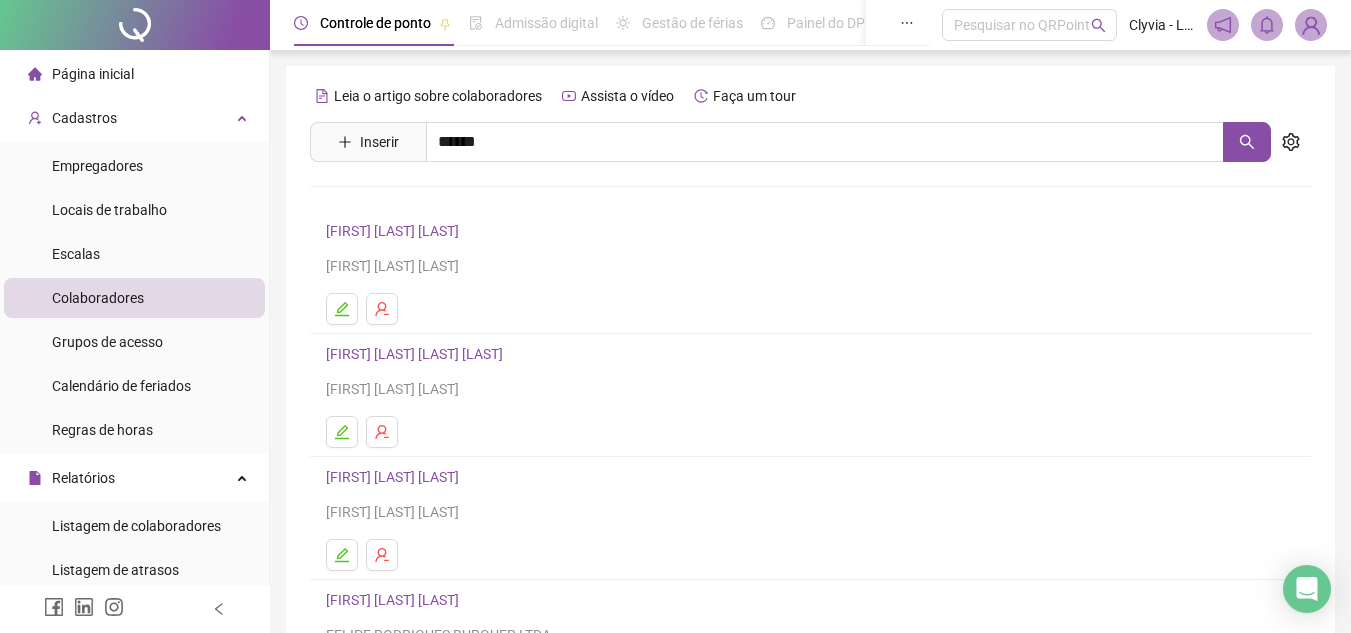 click on "Leia o artigo sobre colaboradores Assista o vídeo Faça um tour Inserir ****** [FIRST] [LAST] [LAST]   [FIRST] [LAST] [LAST]    [FIRST] [LAST] [LAST] [LAST] [FIRST] [LAST] [LAST]    [FIRST] [LAST] [LAST] [FIRST] [LAST] [LAST]    [FIRST] [LAST] [LAST] [LAST] [FIRST] [LAST] [LAST]    [FIRST] [LAST] [LAST] [LAST] [FIRST] [LAST] [LAST]    [FIRST] [LAST] [LAST] [LAST] 1 2 3 4 5 ••• 9" at bounding box center [810, 468] 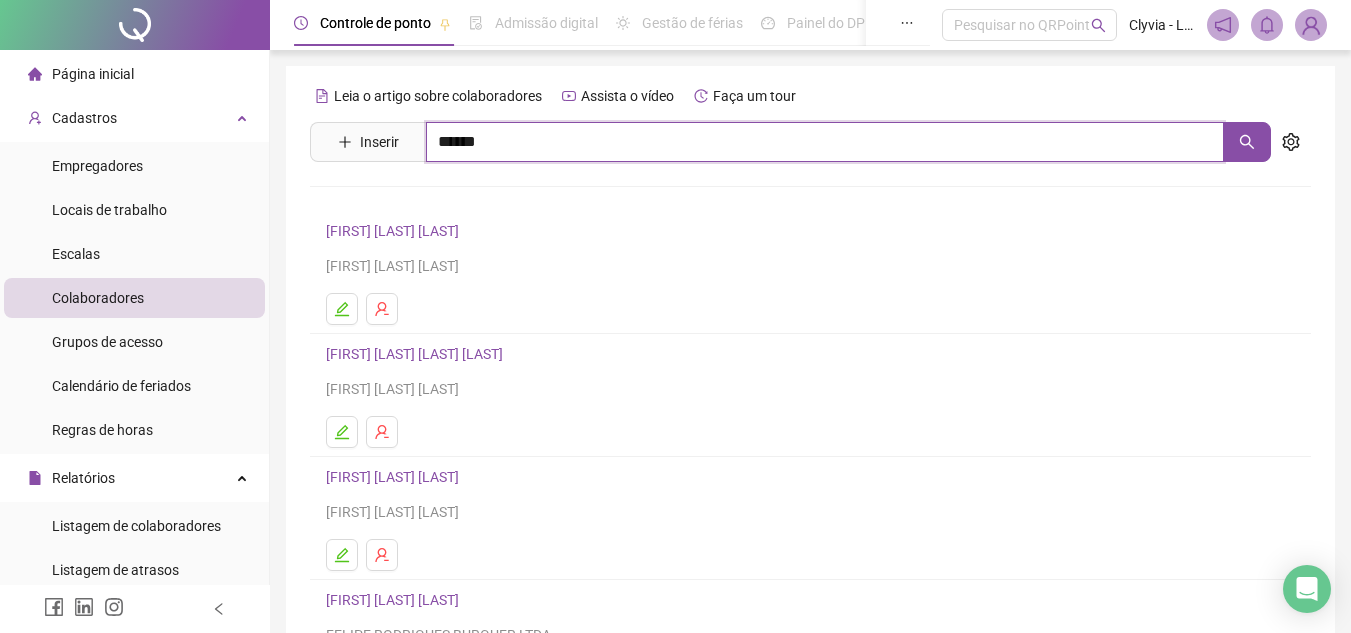 click on "******" at bounding box center [825, 142] 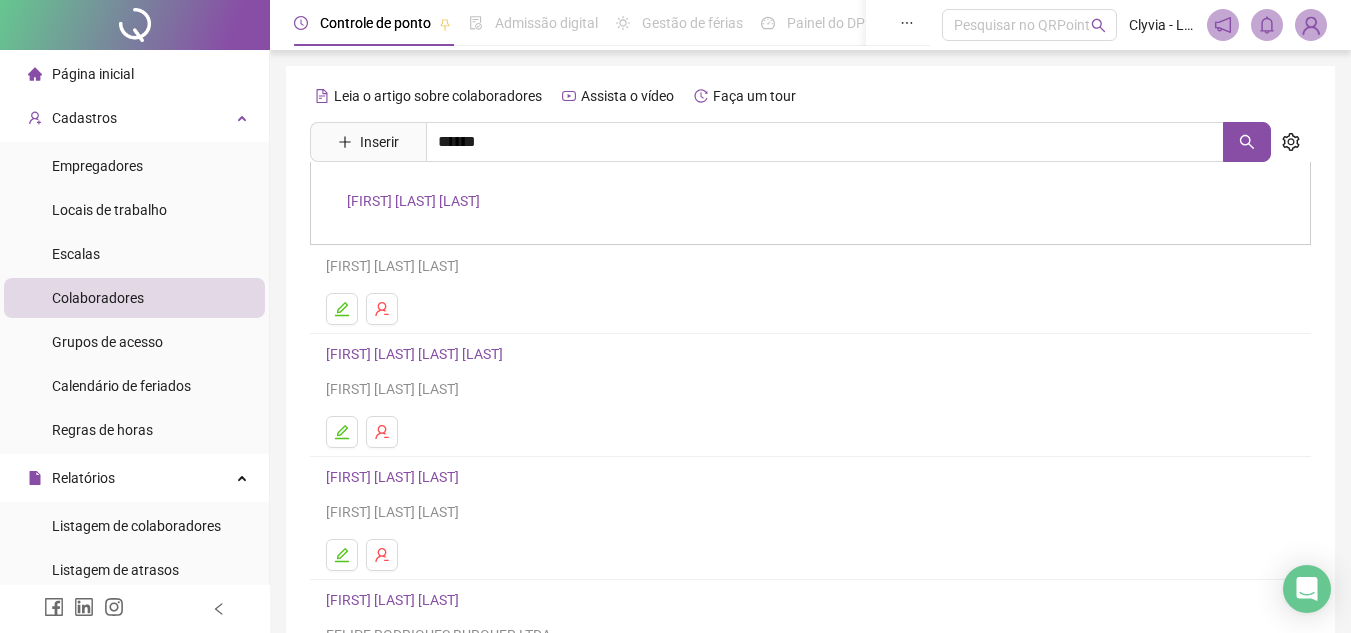 click on "[FIRST] [LAST] [LAST]" at bounding box center (413, 201) 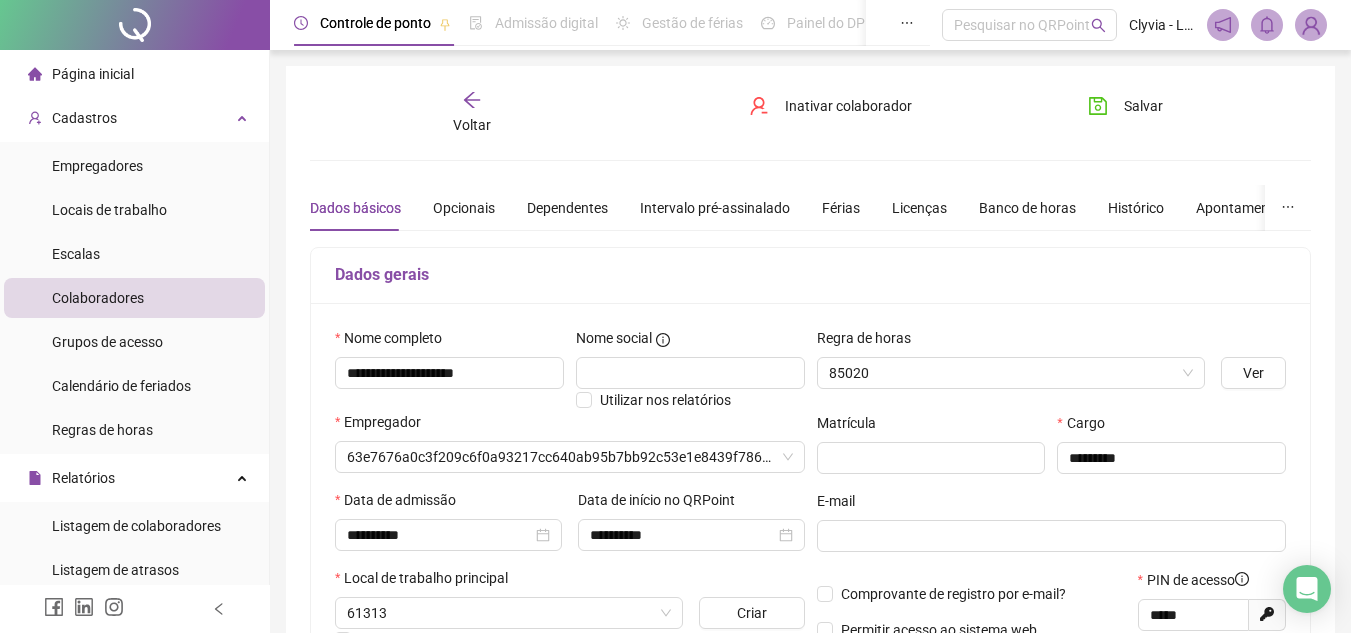 type on "**********" 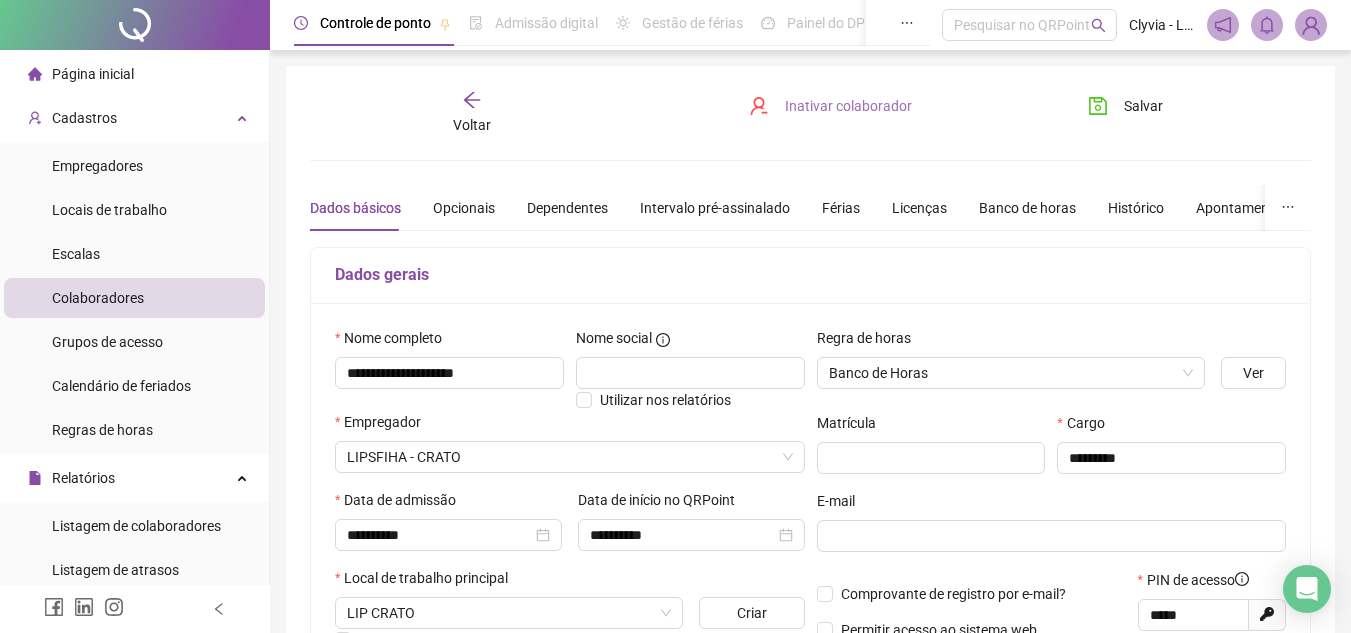 click on "Inativar colaborador" at bounding box center [830, 106] 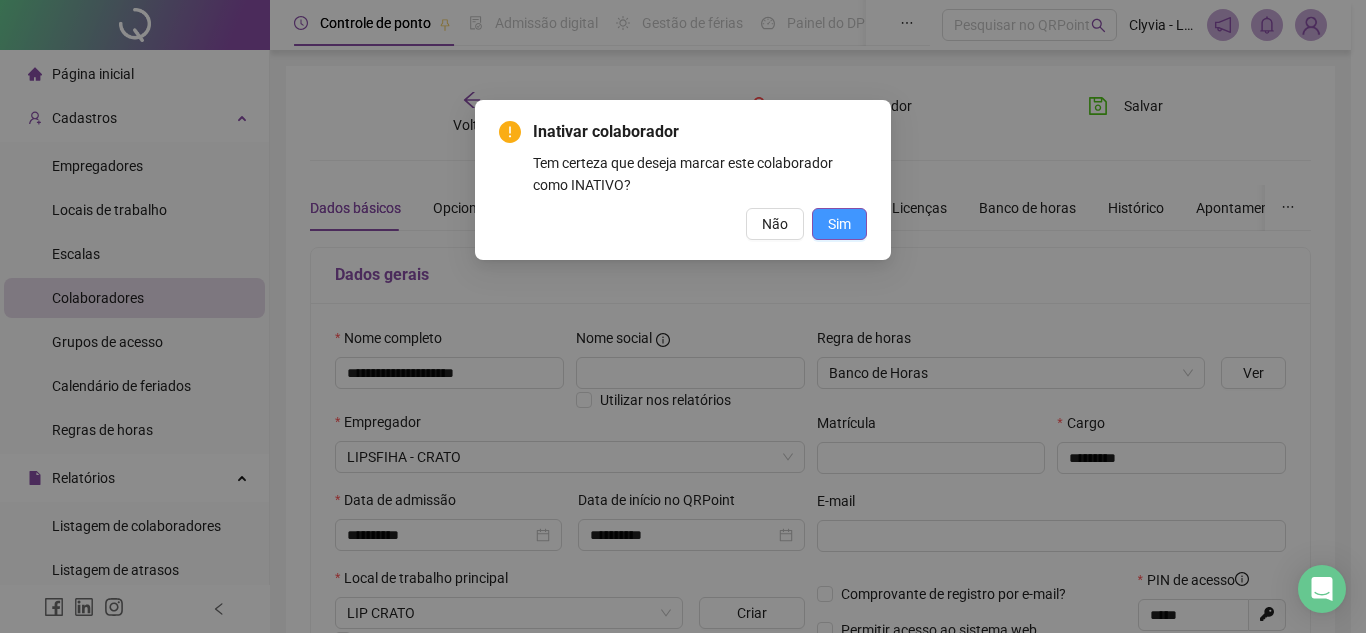 click on "Sim" at bounding box center (839, 224) 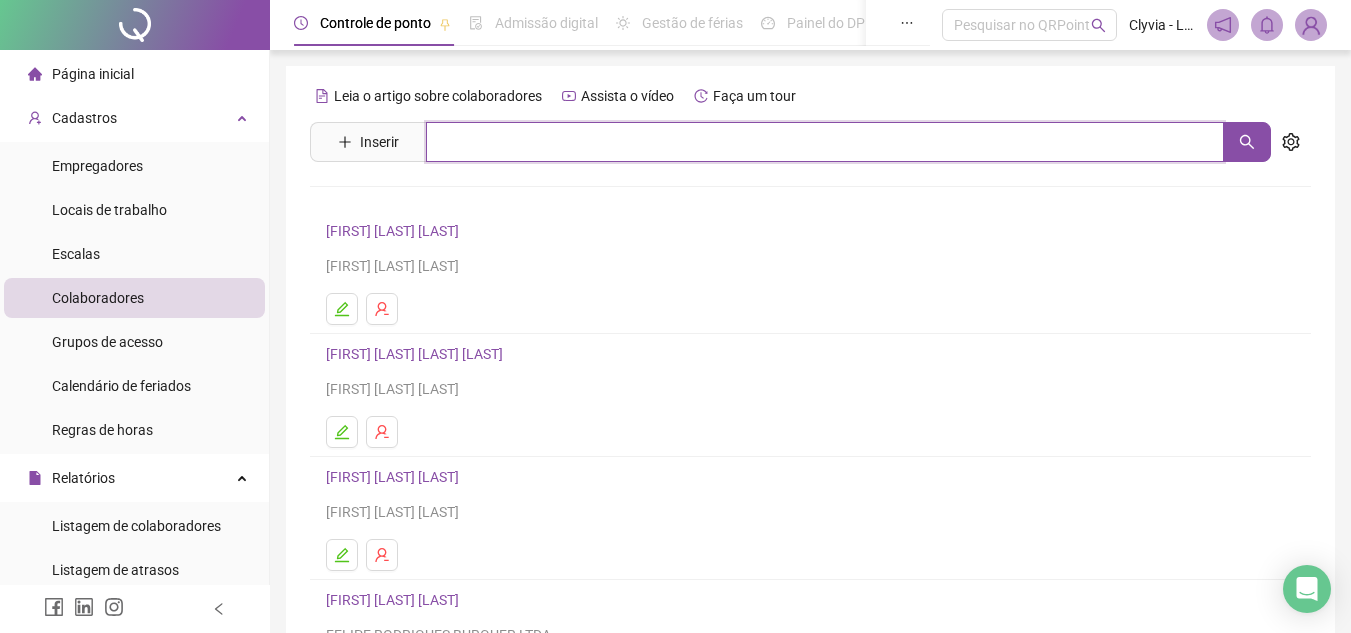click at bounding box center (825, 142) 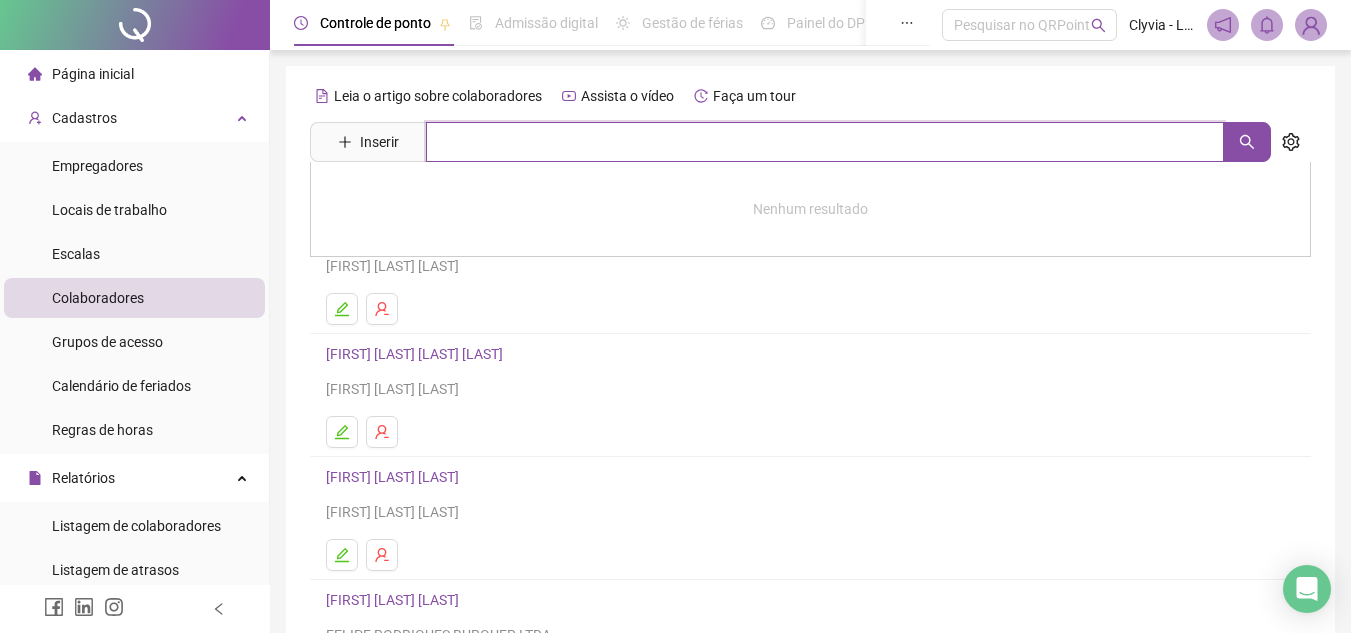click at bounding box center [825, 142] 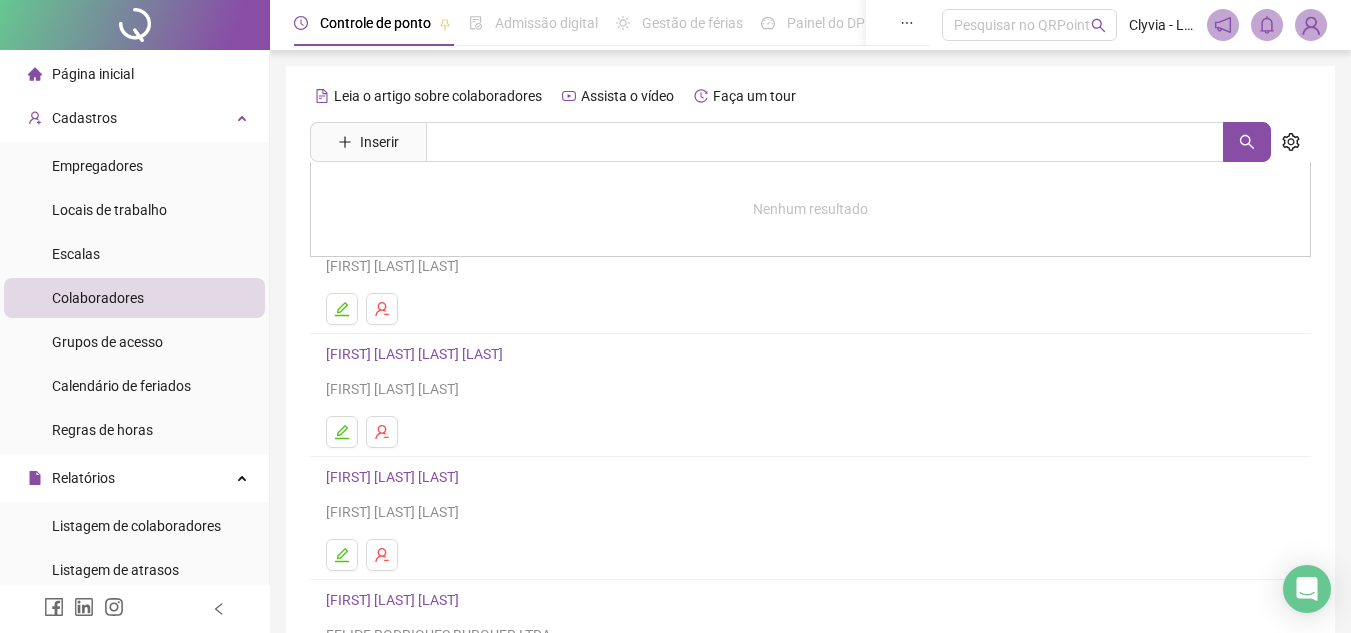 click on "Página inicial" at bounding box center [134, 74] 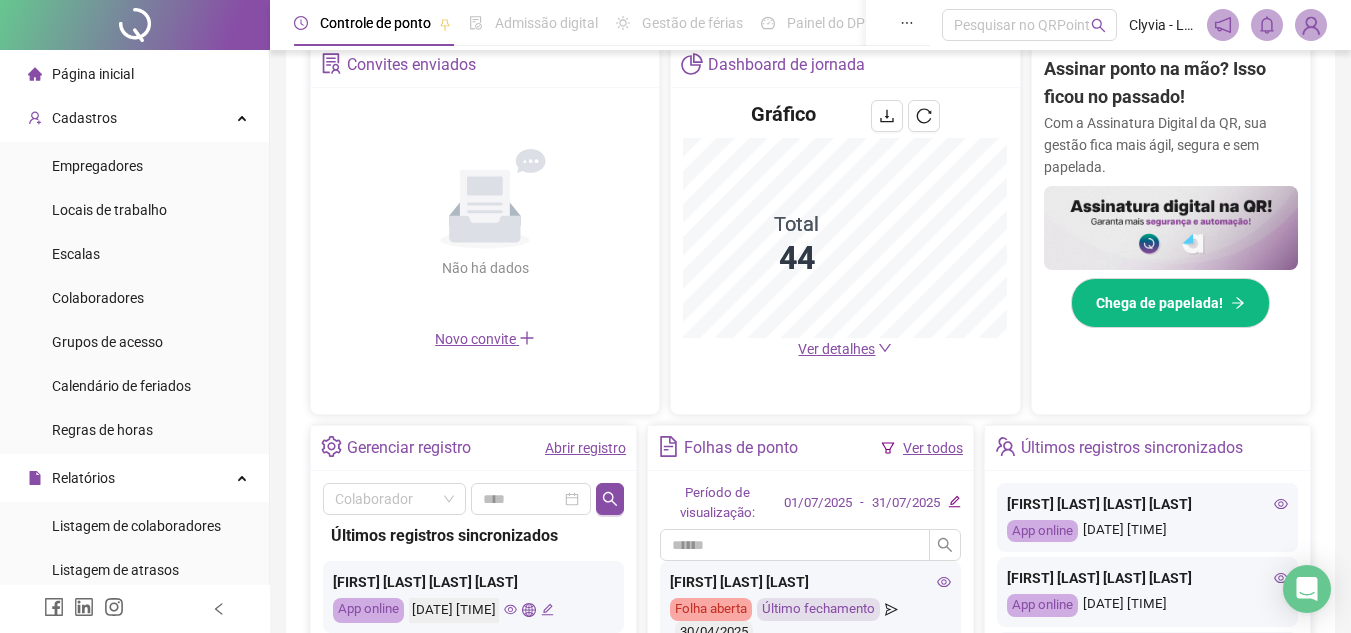 scroll, scrollTop: 600, scrollLeft: 0, axis: vertical 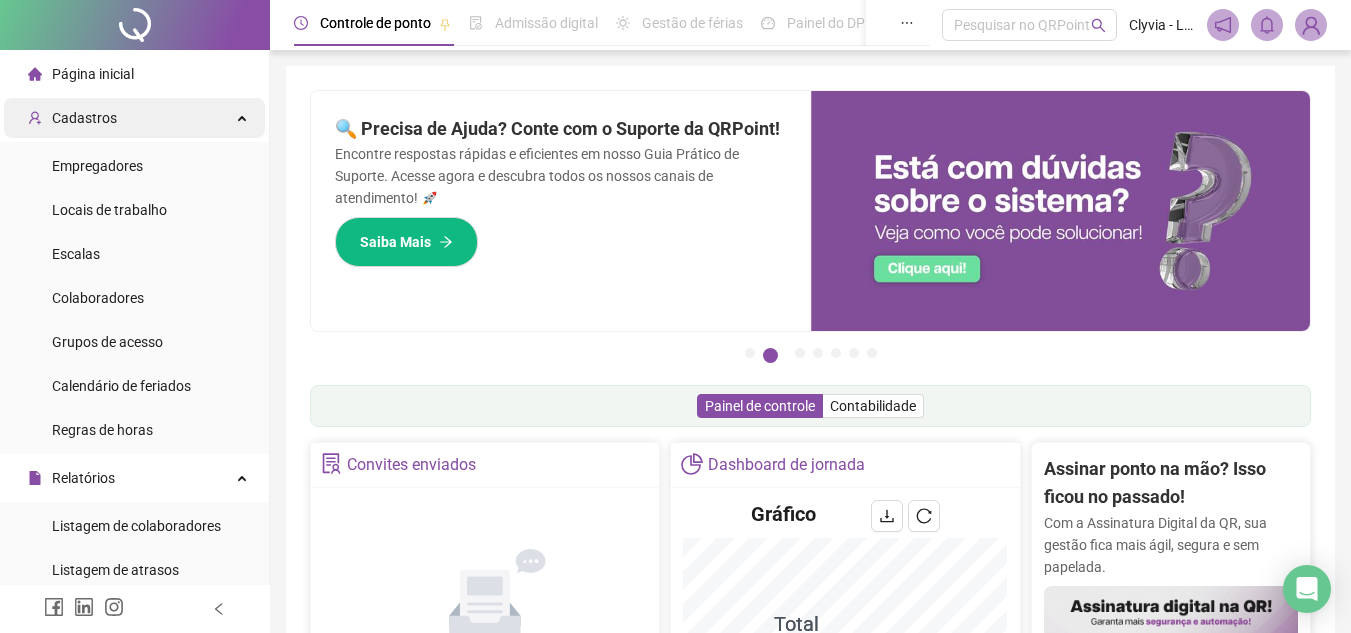 click on "Cadastros" at bounding box center (134, 118) 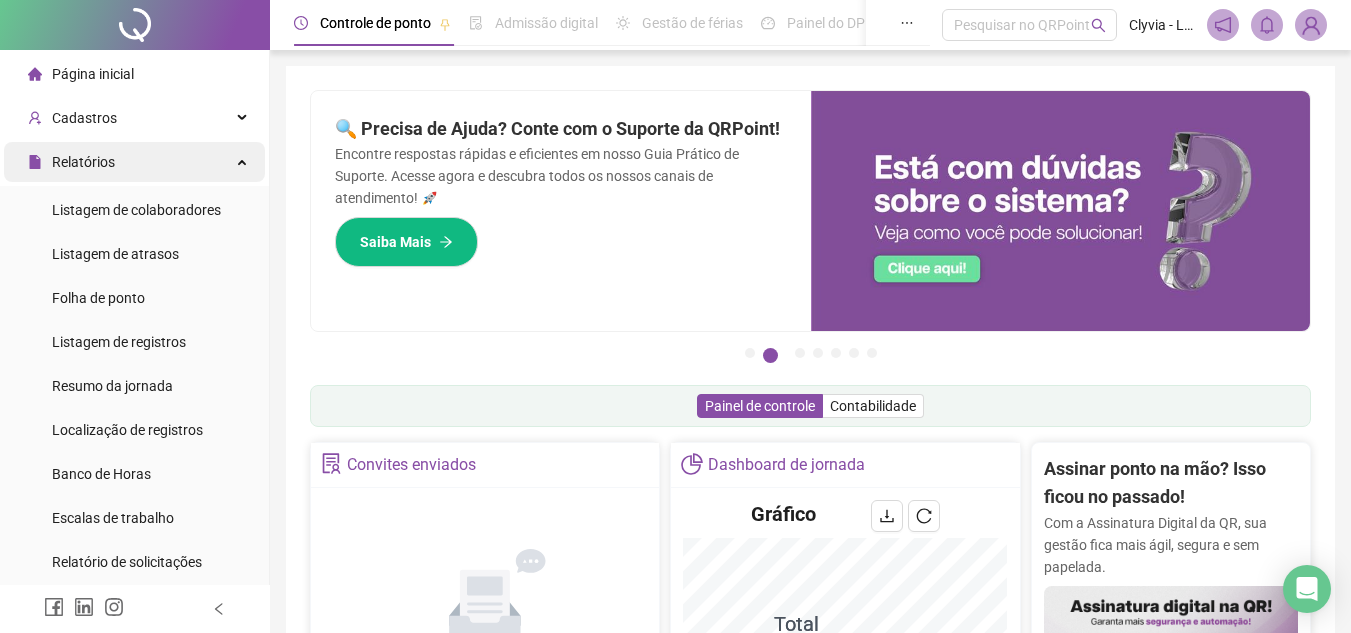 click on "Relatórios" at bounding box center (134, 162) 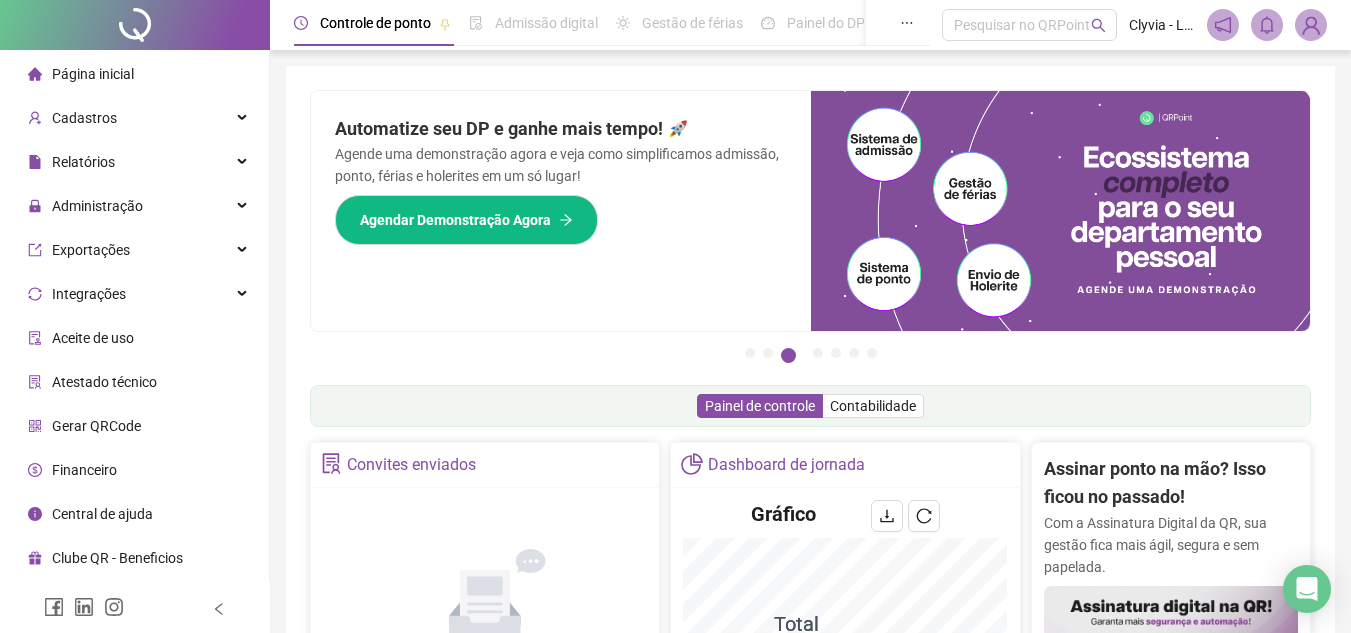 click at bounding box center [1311, 25] 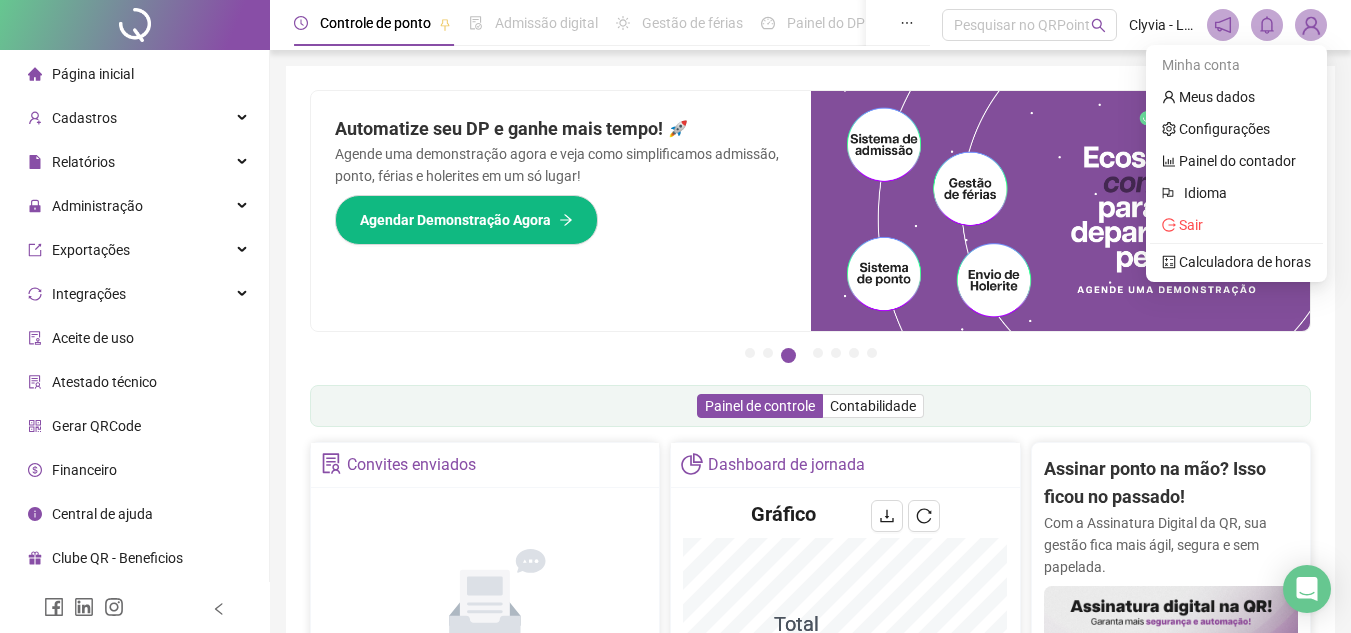 click at bounding box center (1311, 25) 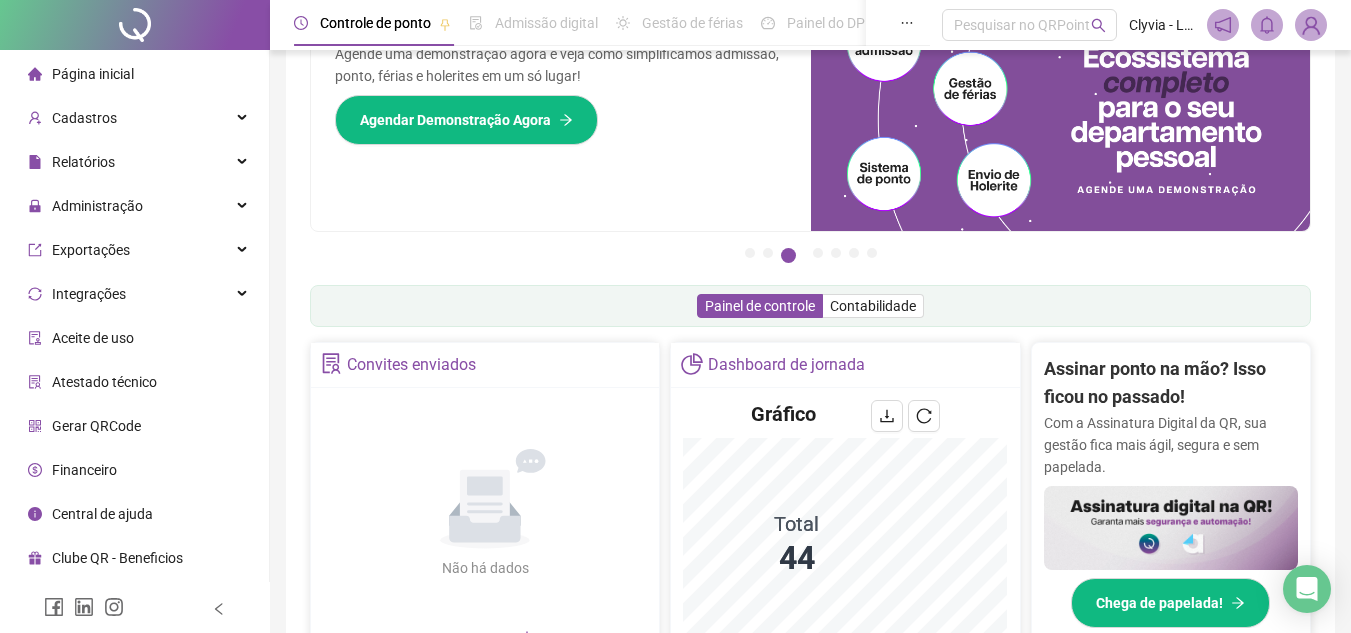 scroll, scrollTop: 200, scrollLeft: 0, axis: vertical 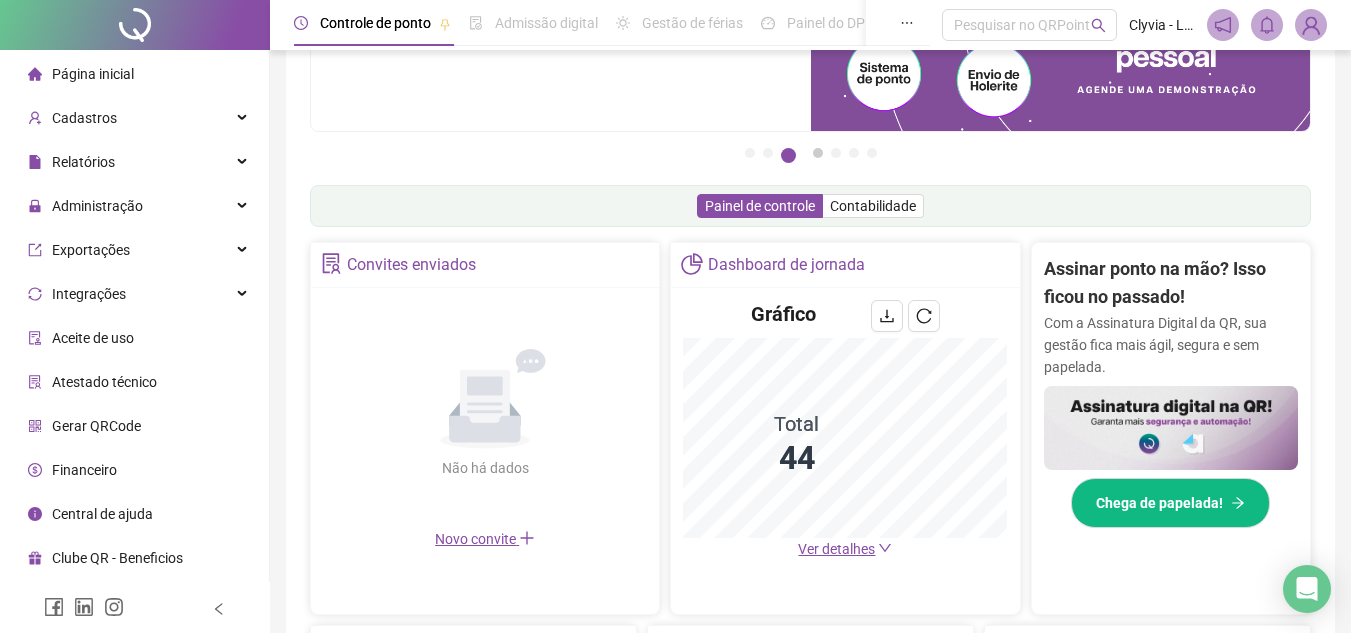 click on "4" at bounding box center (818, 153) 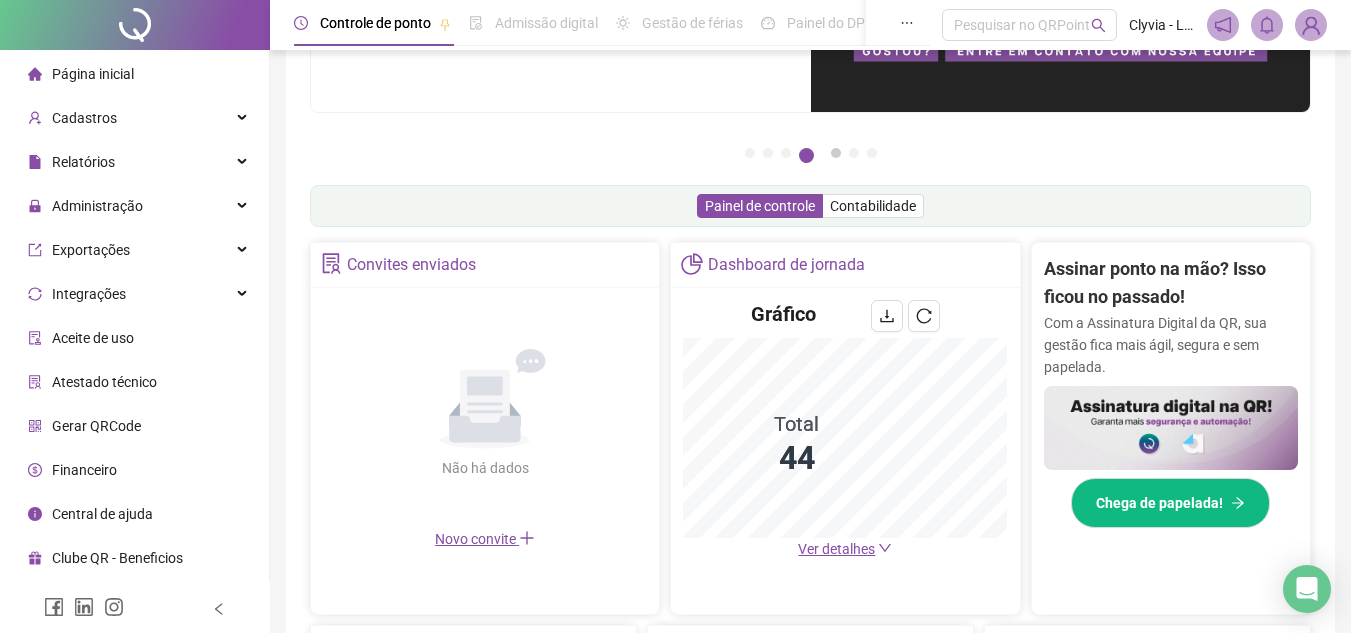 click on "5" at bounding box center (836, 153) 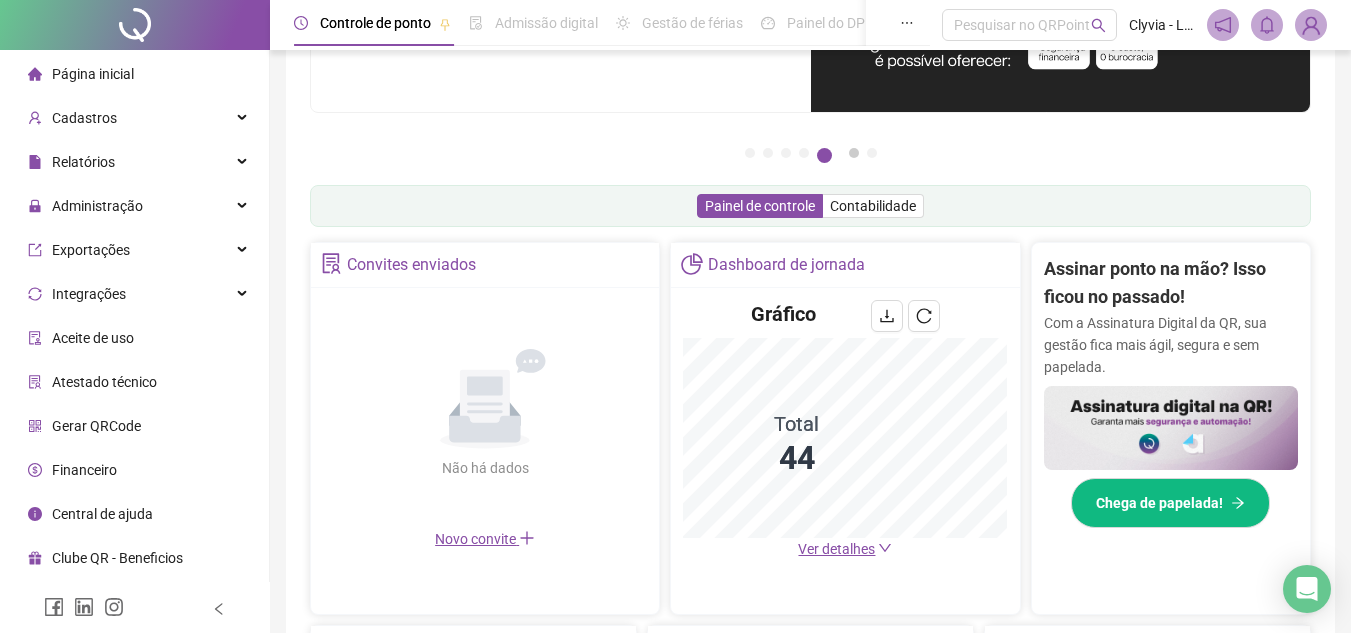 click on "6" at bounding box center (854, 153) 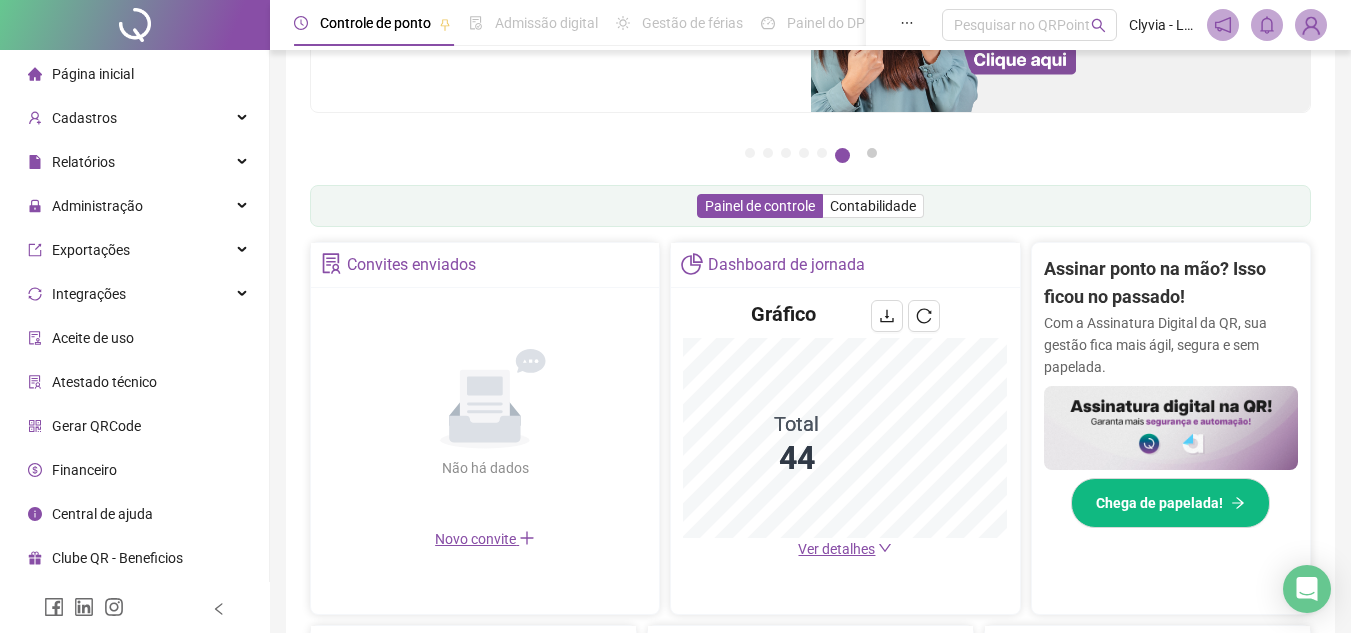 click on "7" at bounding box center (872, 153) 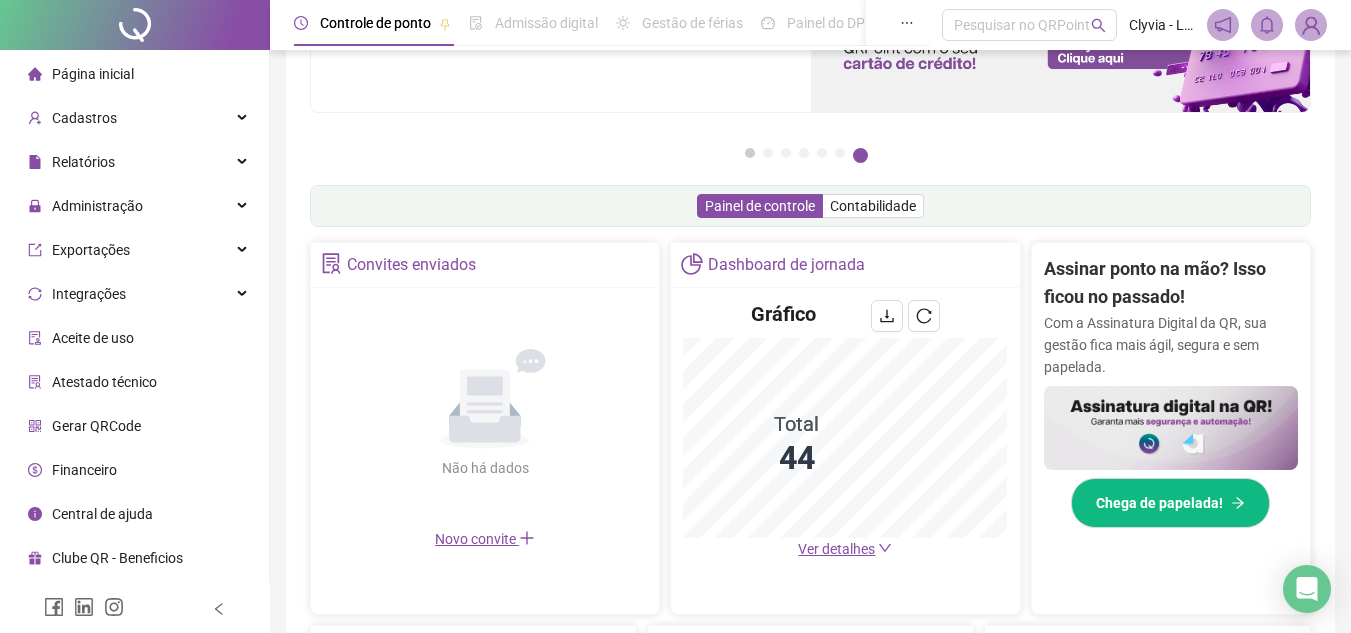 click on "1" at bounding box center [750, 153] 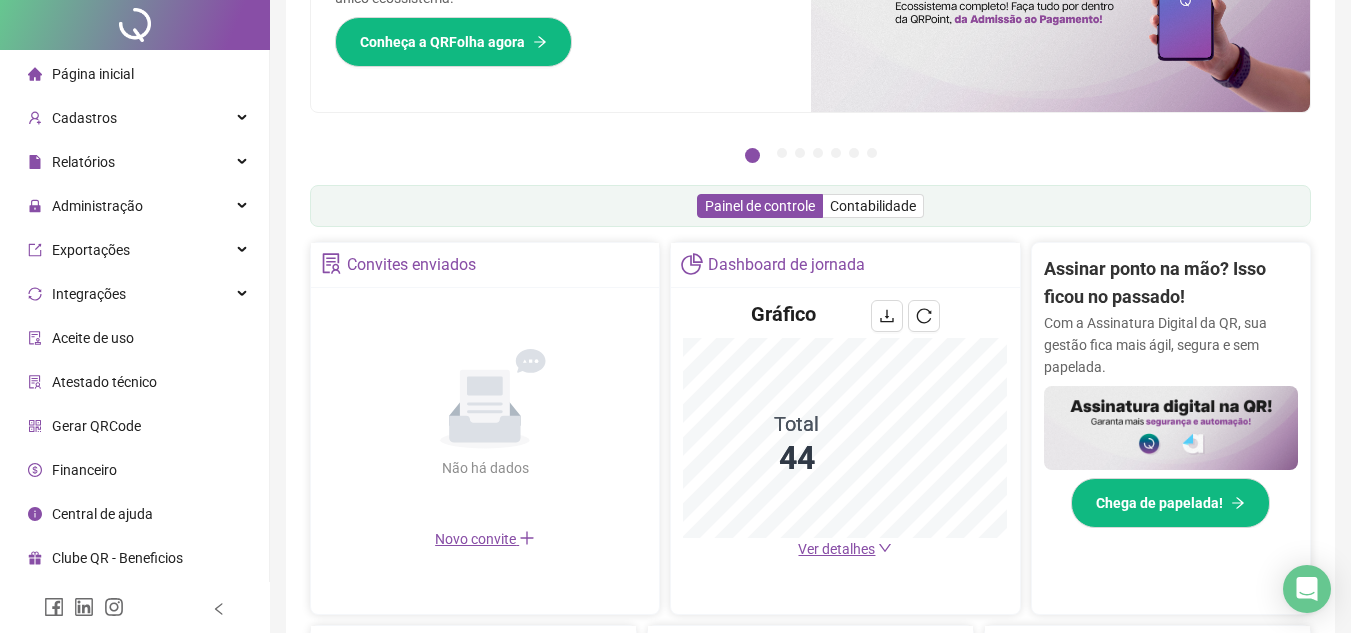 scroll, scrollTop: 0, scrollLeft: 0, axis: both 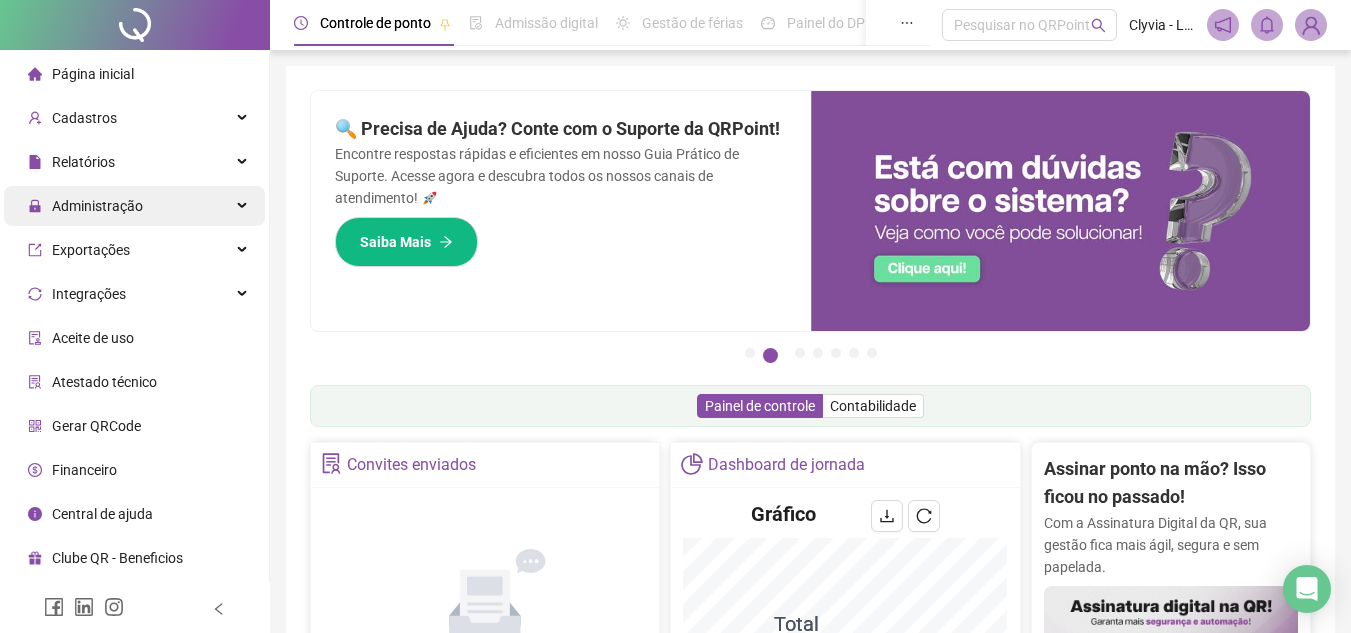 click on "Administração" at bounding box center [85, 206] 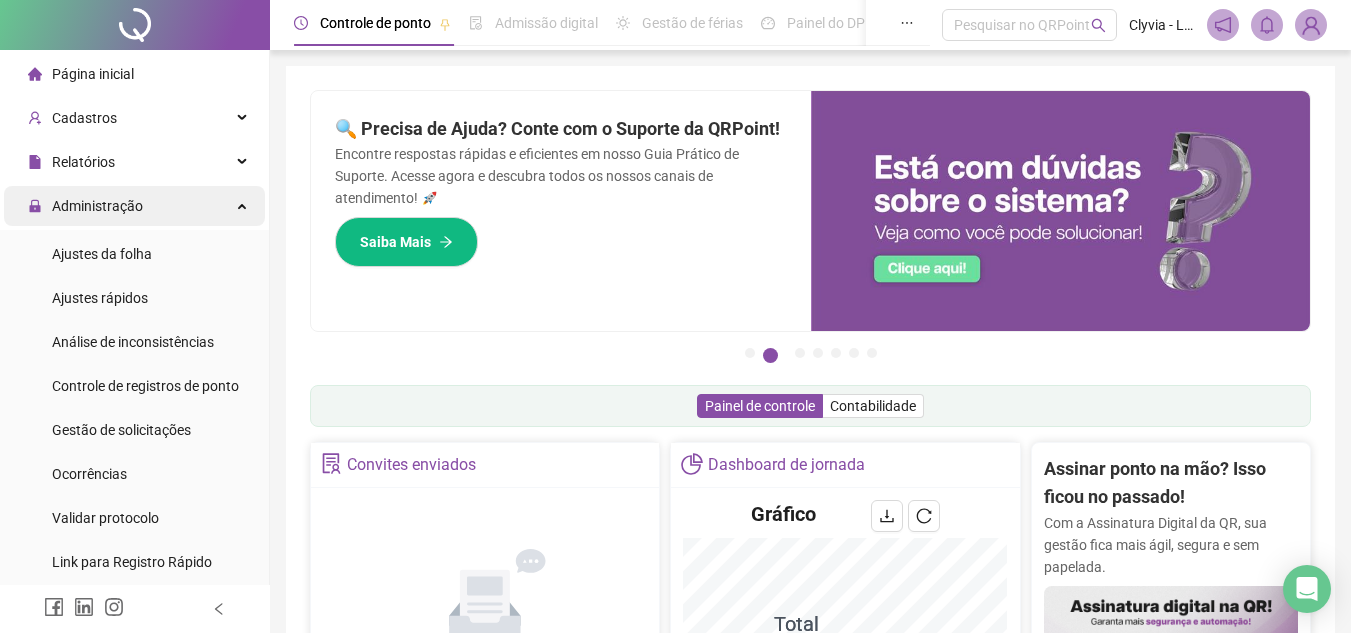 click on "Administração" at bounding box center (85, 206) 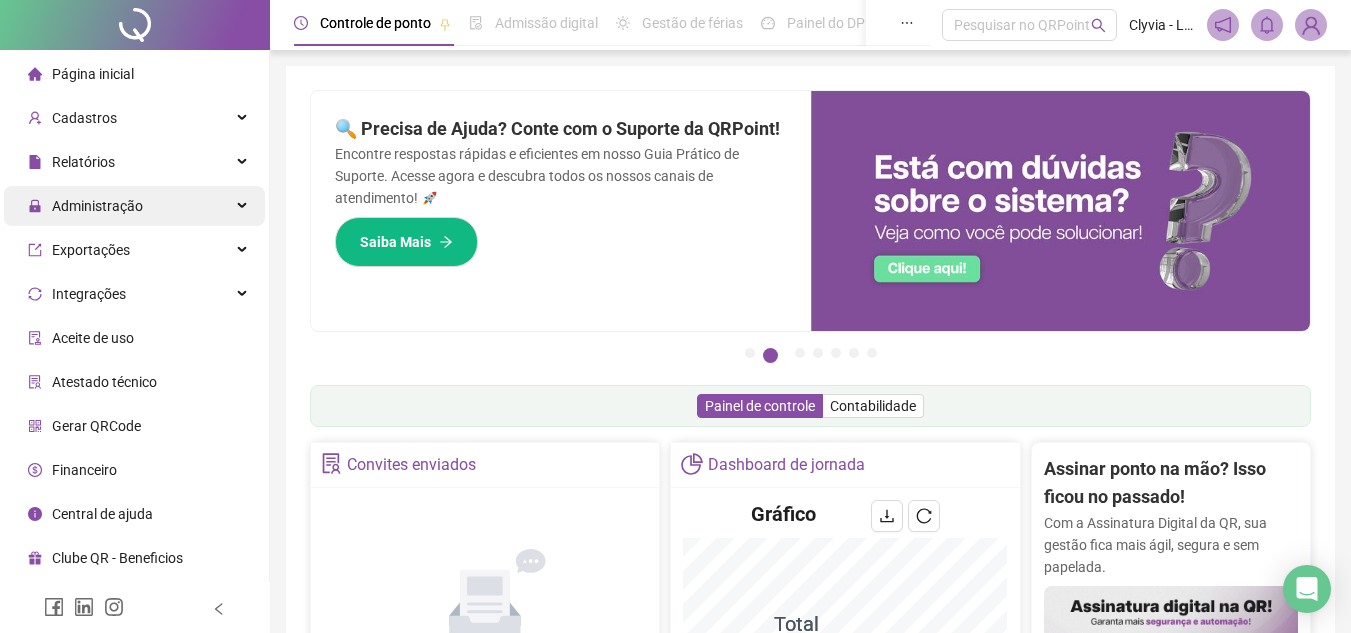 click on "Administração" at bounding box center [85, 206] 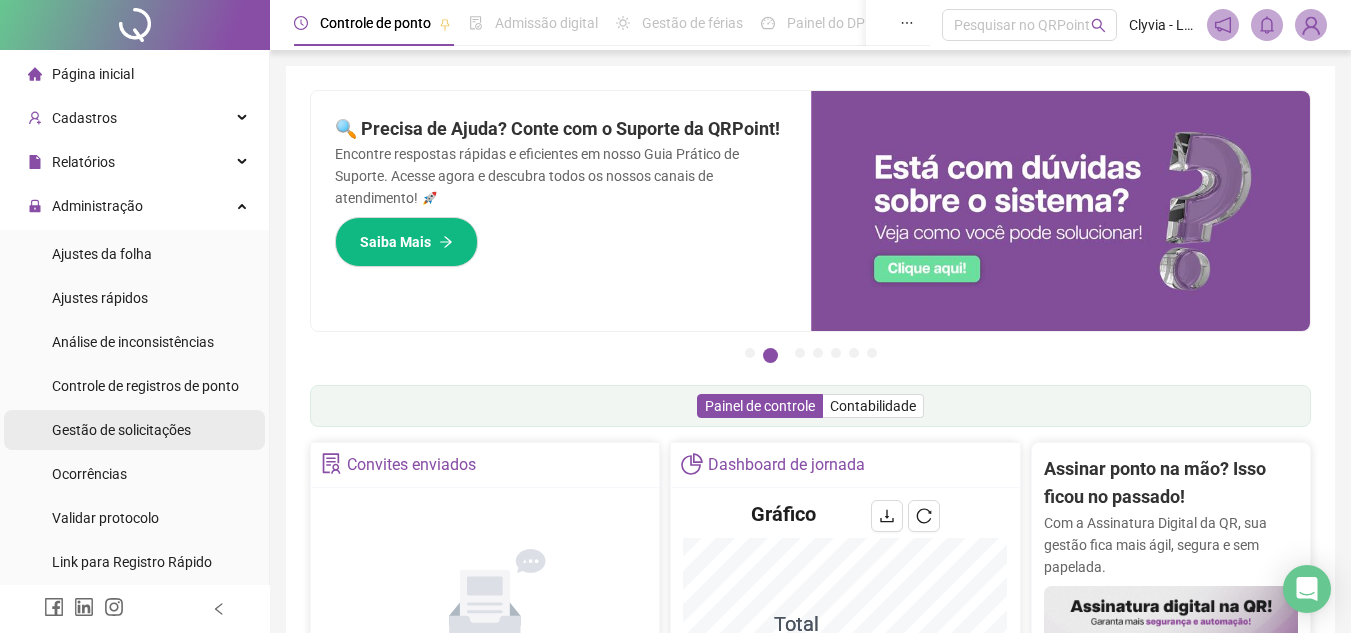 click on "Gestão de solicitações" at bounding box center [121, 430] 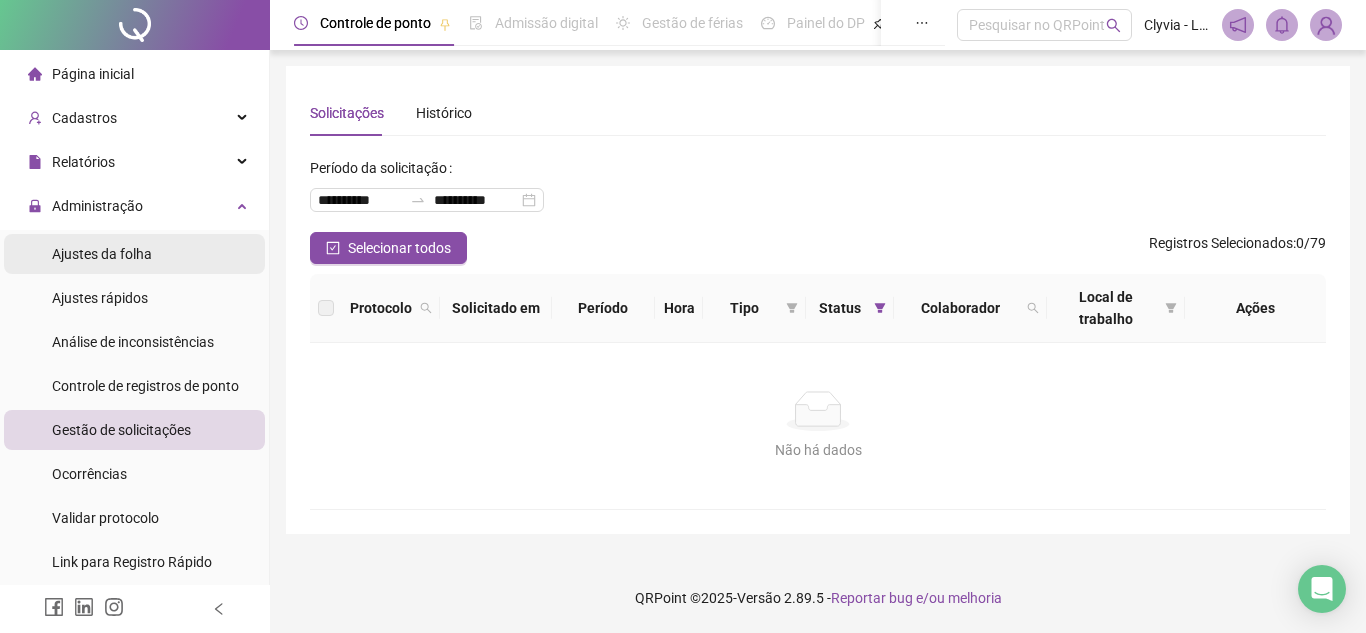 click on "Ajustes da folha" at bounding box center [102, 254] 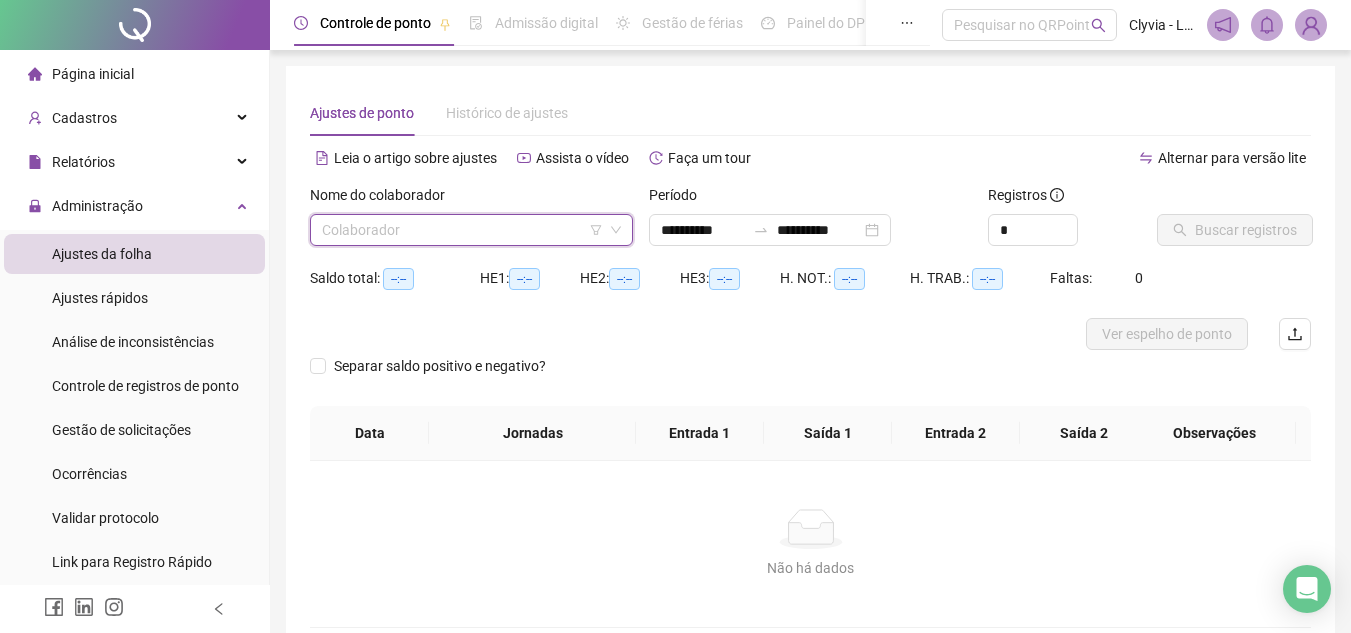 click at bounding box center [462, 230] 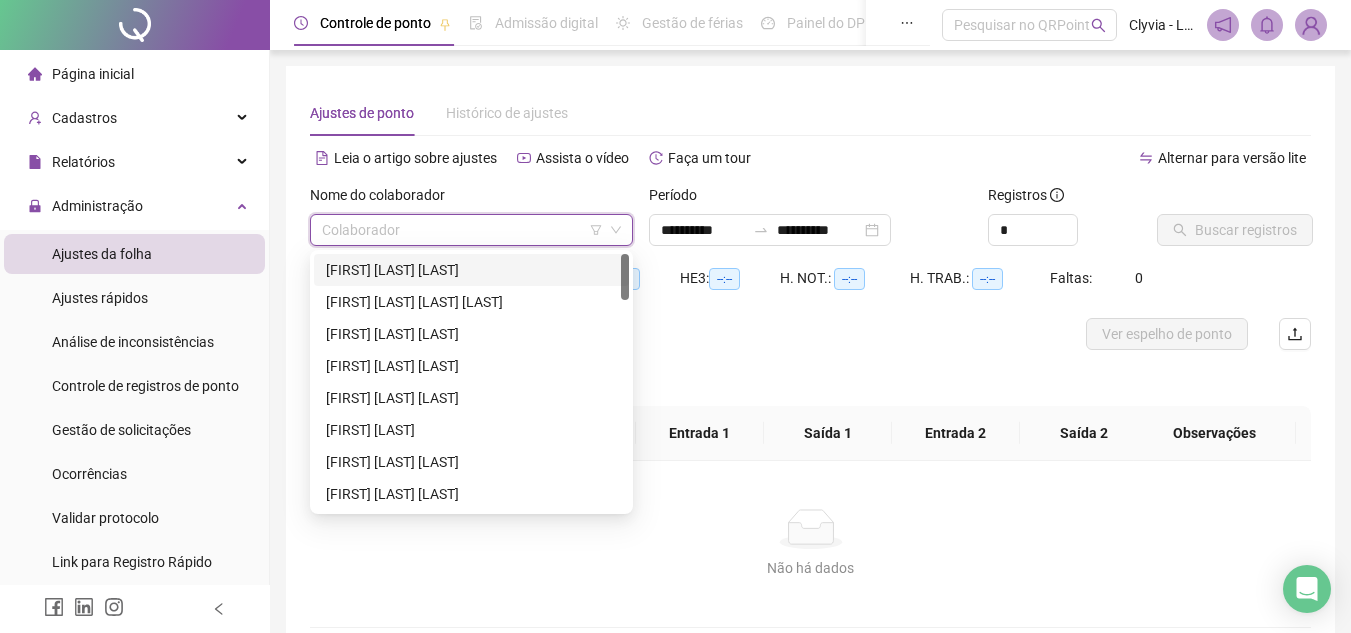 click 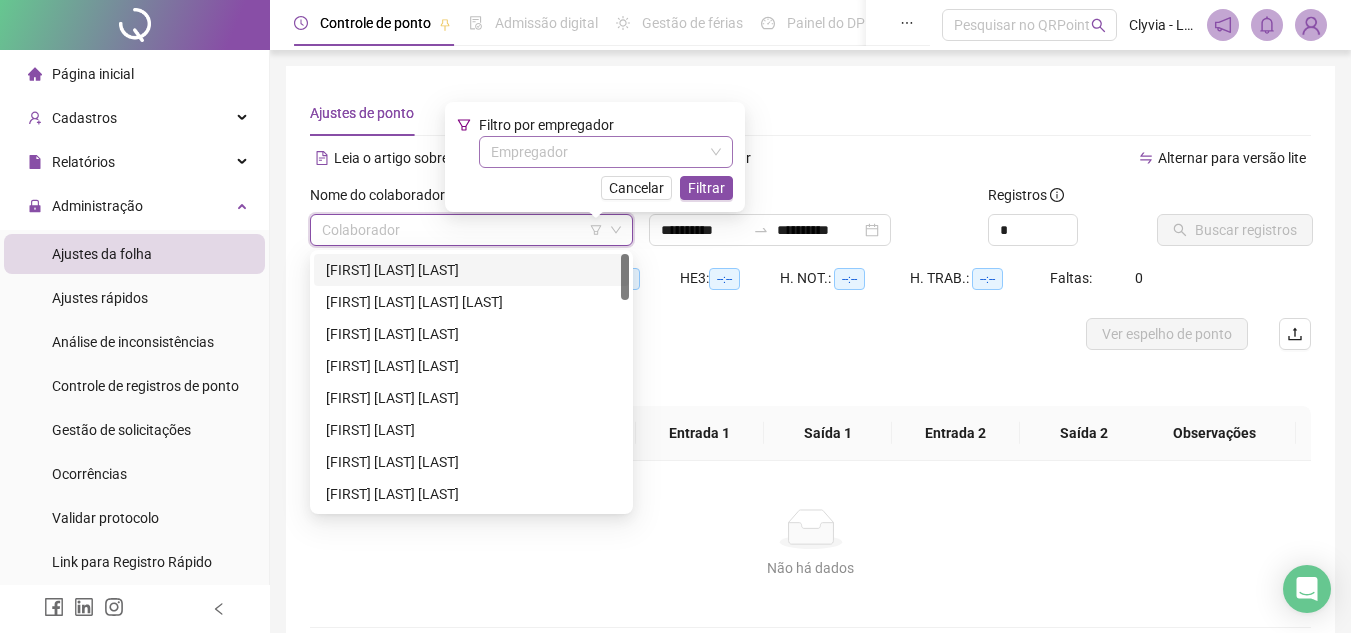 click at bounding box center [597, 152] 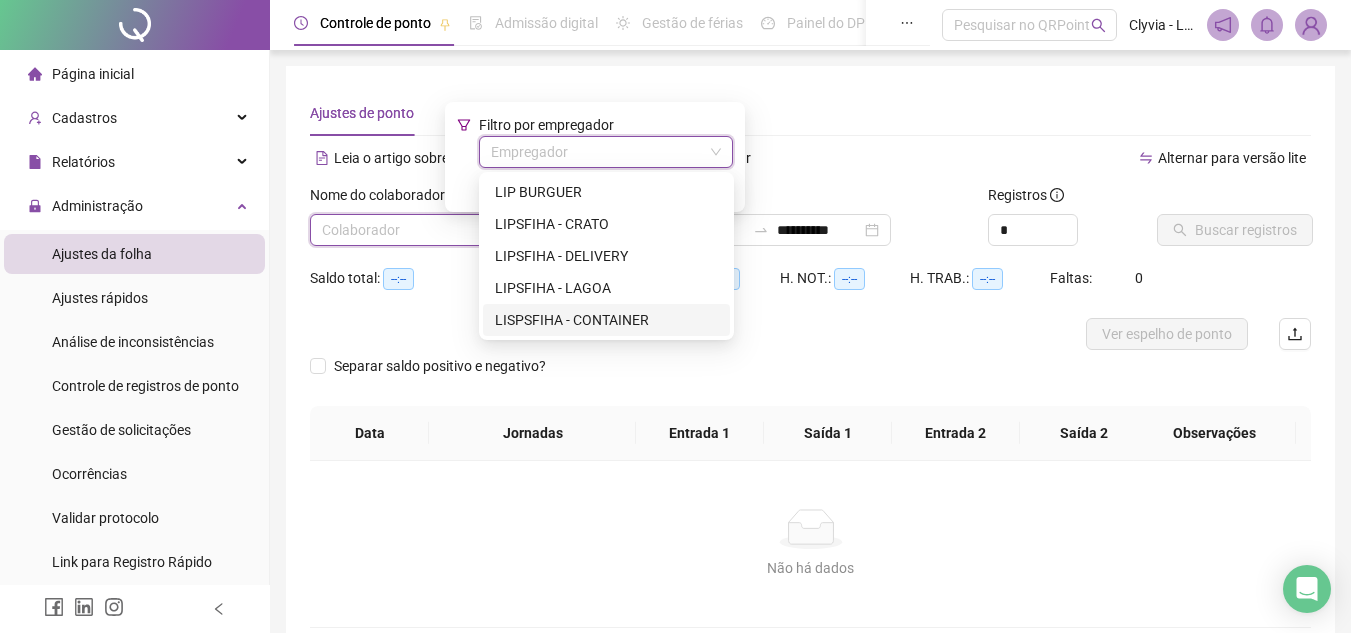 click on "LISPSFIHA - CONTAINER" at bounding box center (606, 320) 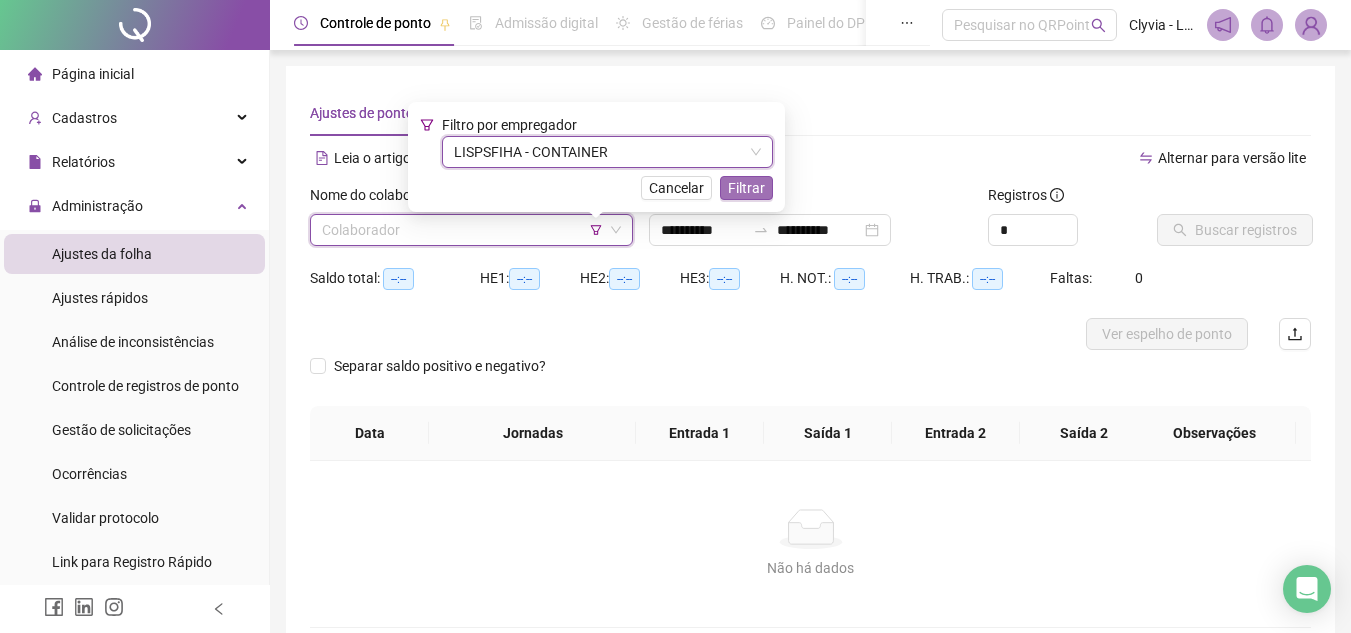click on "Filtrar" at bounding box center (746, 188) 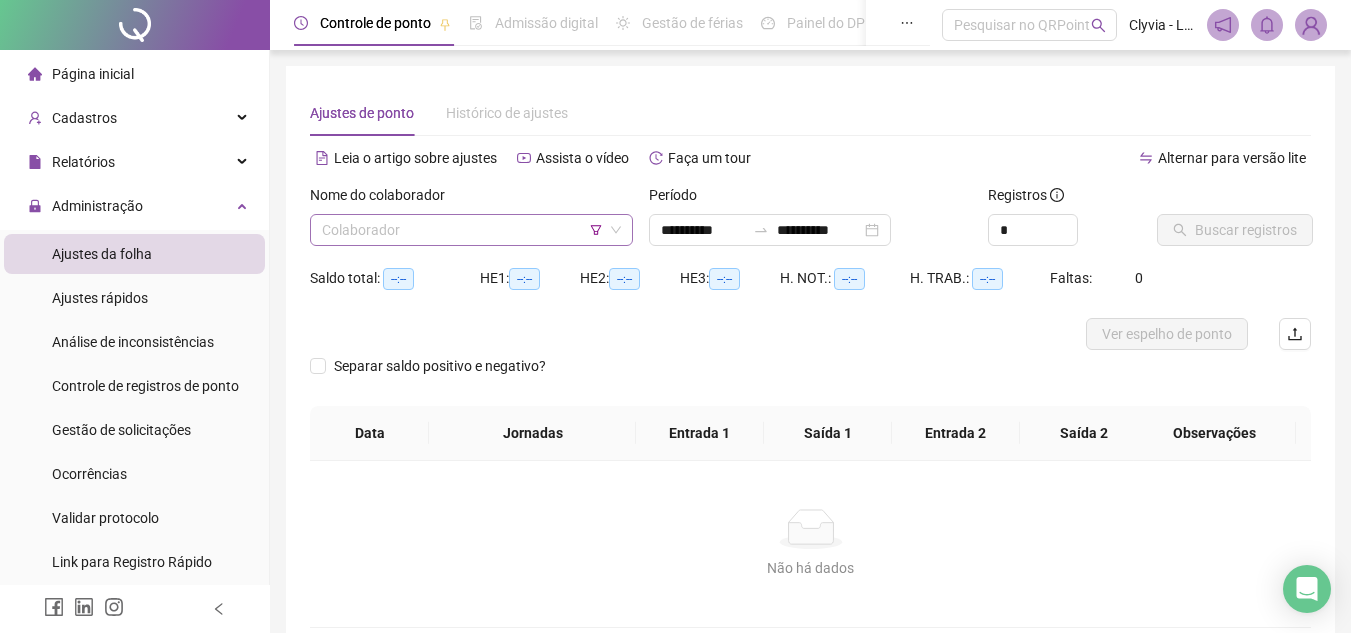 click at bounding box center [462, 230] 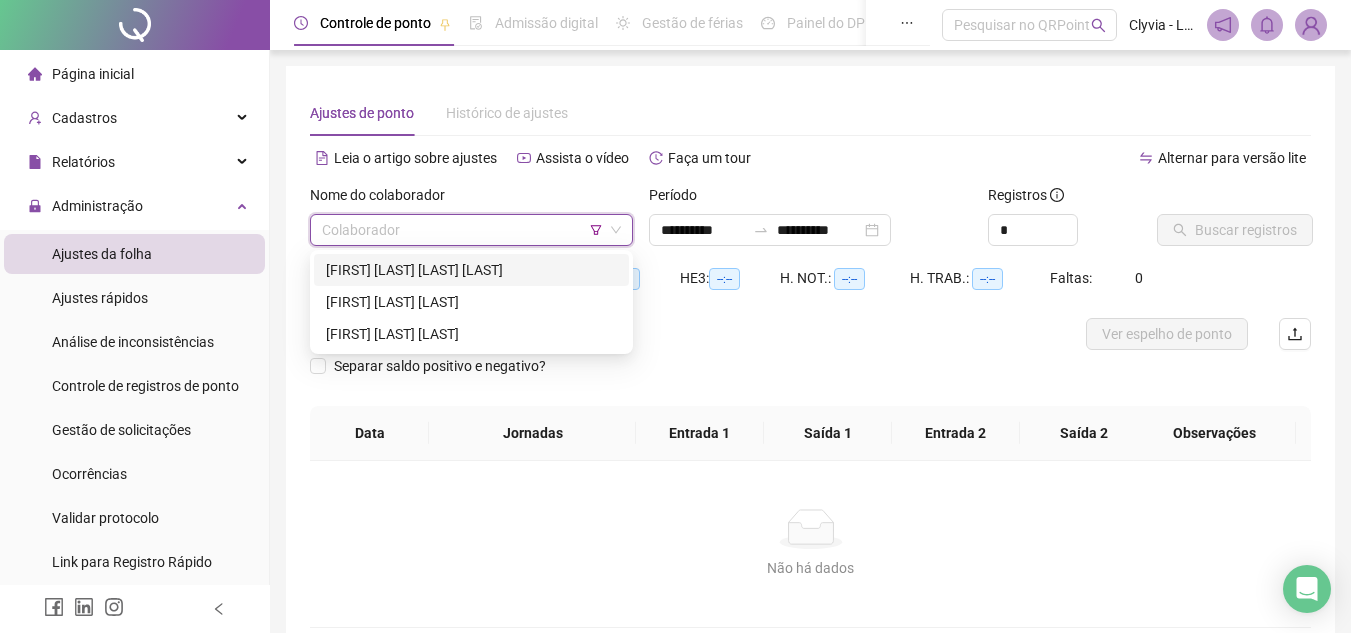 click 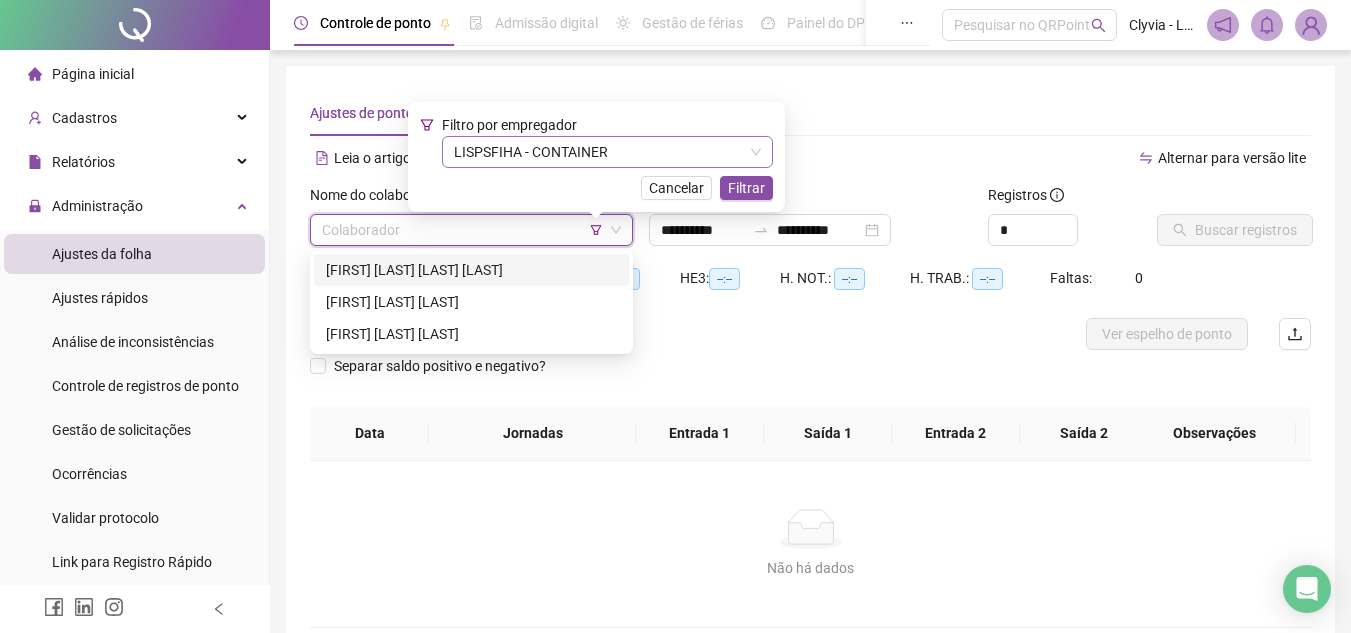 click on "LISPSFIHA - CONTAINER" at bounding box center [607, 152] 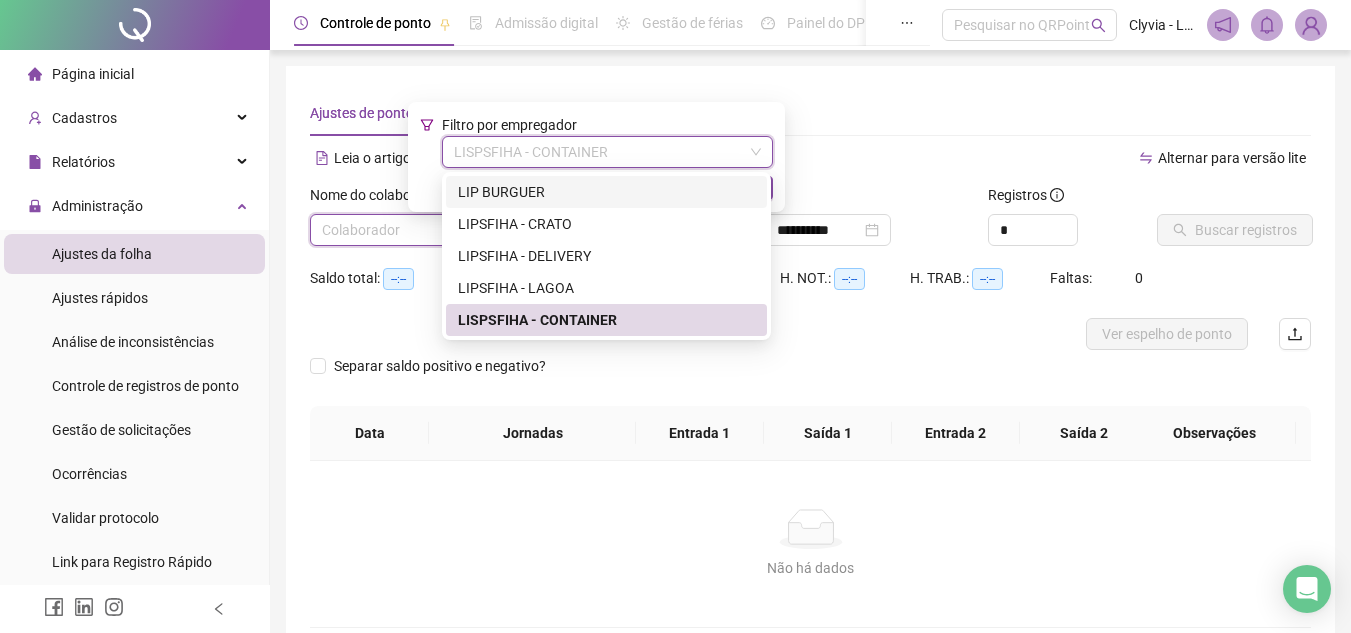 click on "LIP BURGUER" at bounding box center [606, 192] 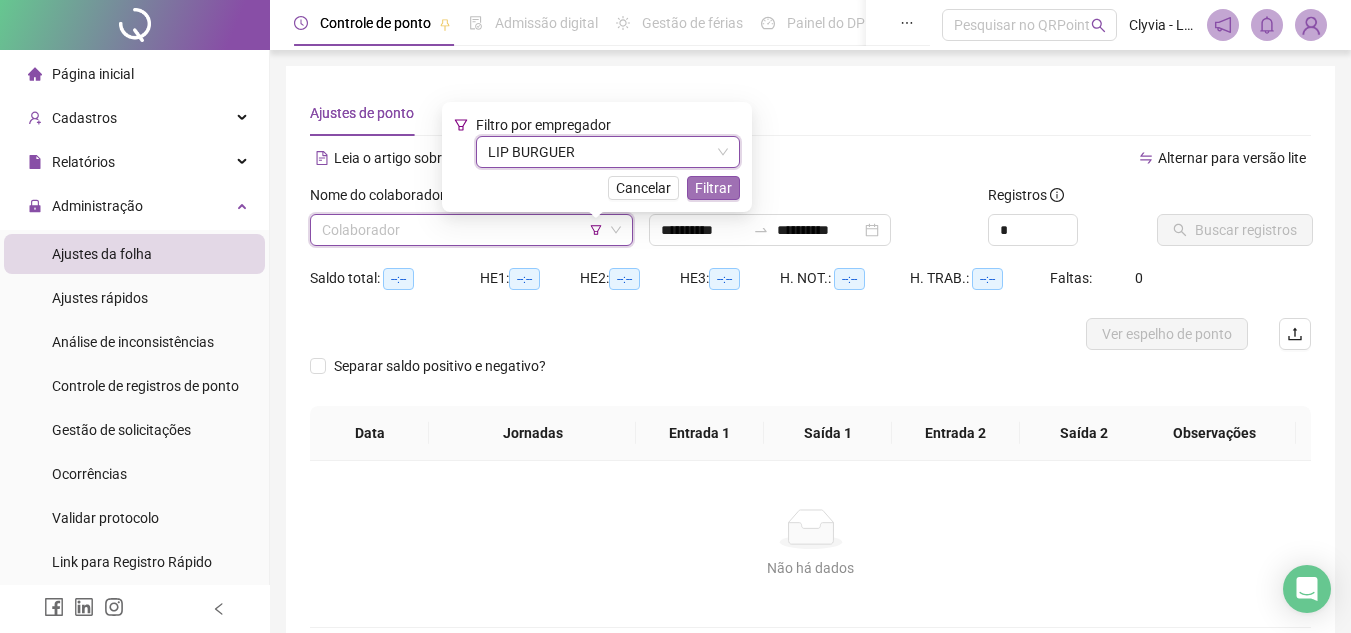click on "Filtrar" at bounding box center [713, 188] 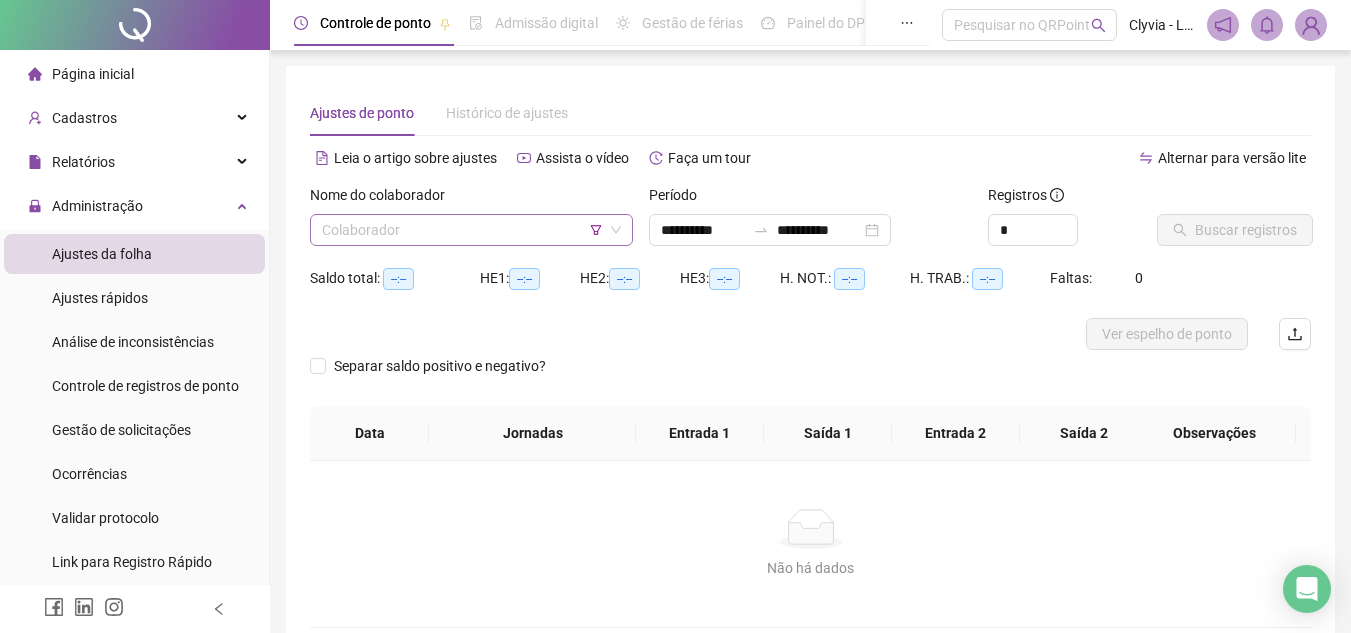 click at bounding box center (462, 230) 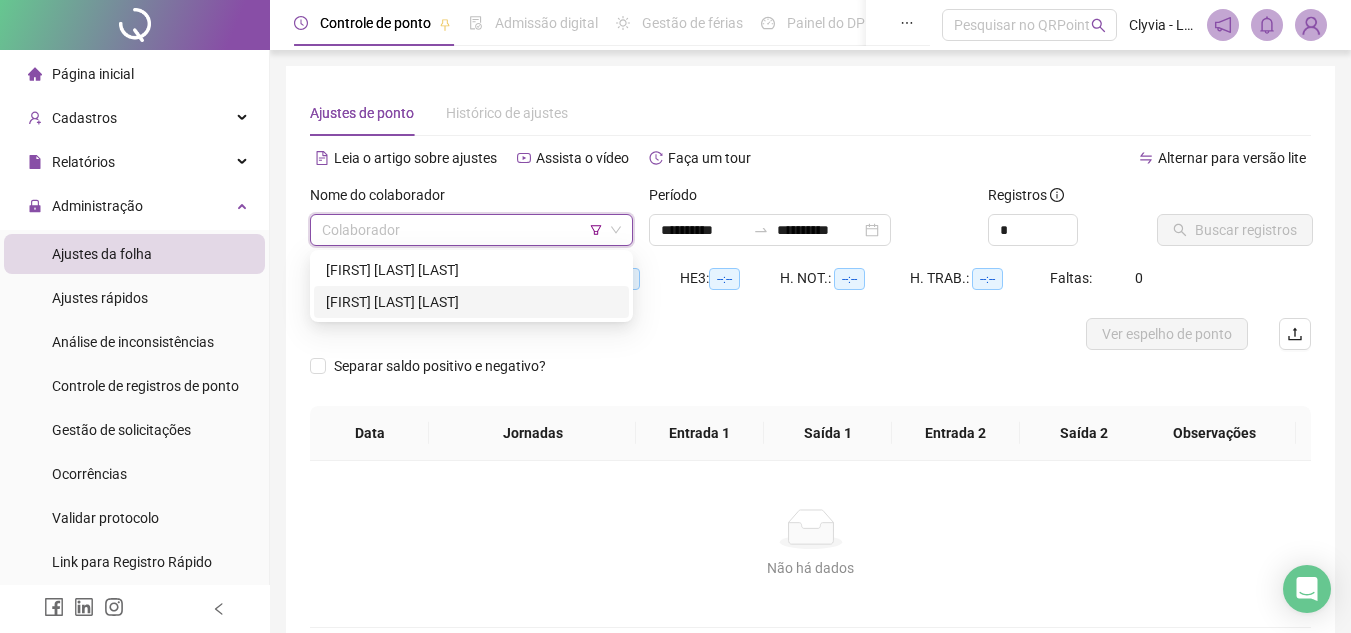 click on "[FIRST] [LAST] [LAST]" at bounding box center [471, 302] 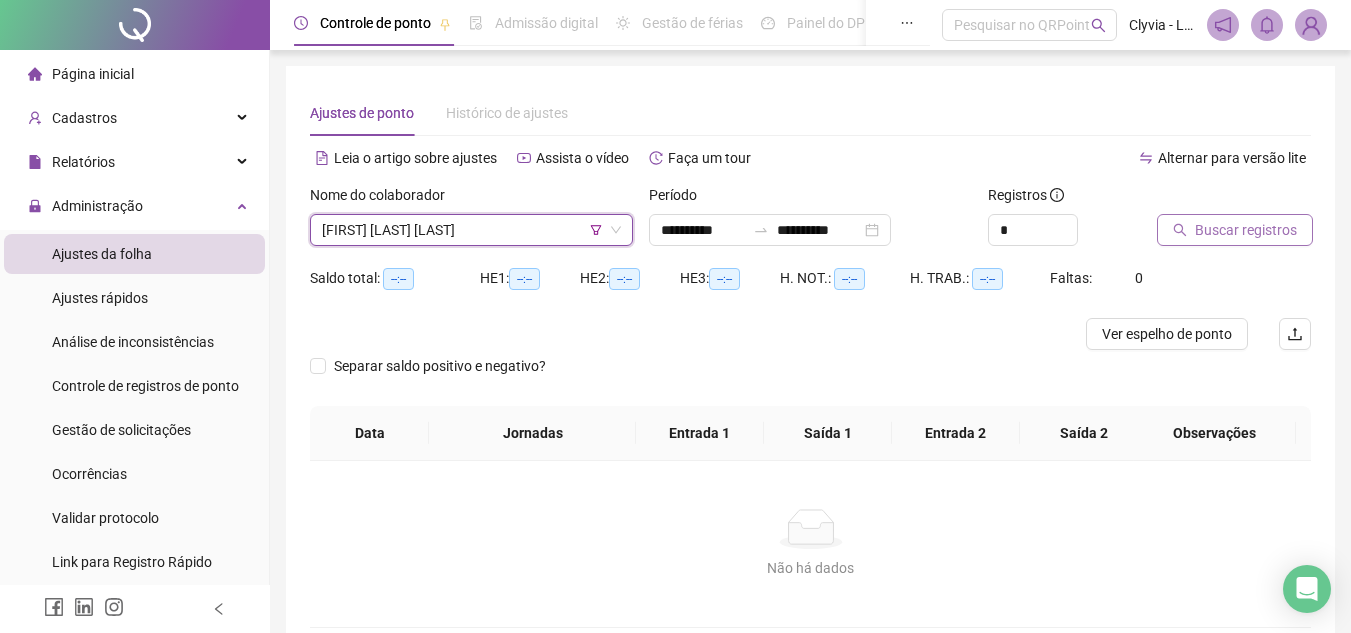 click on "Buscar registros" at bounding box center [1246, 230] 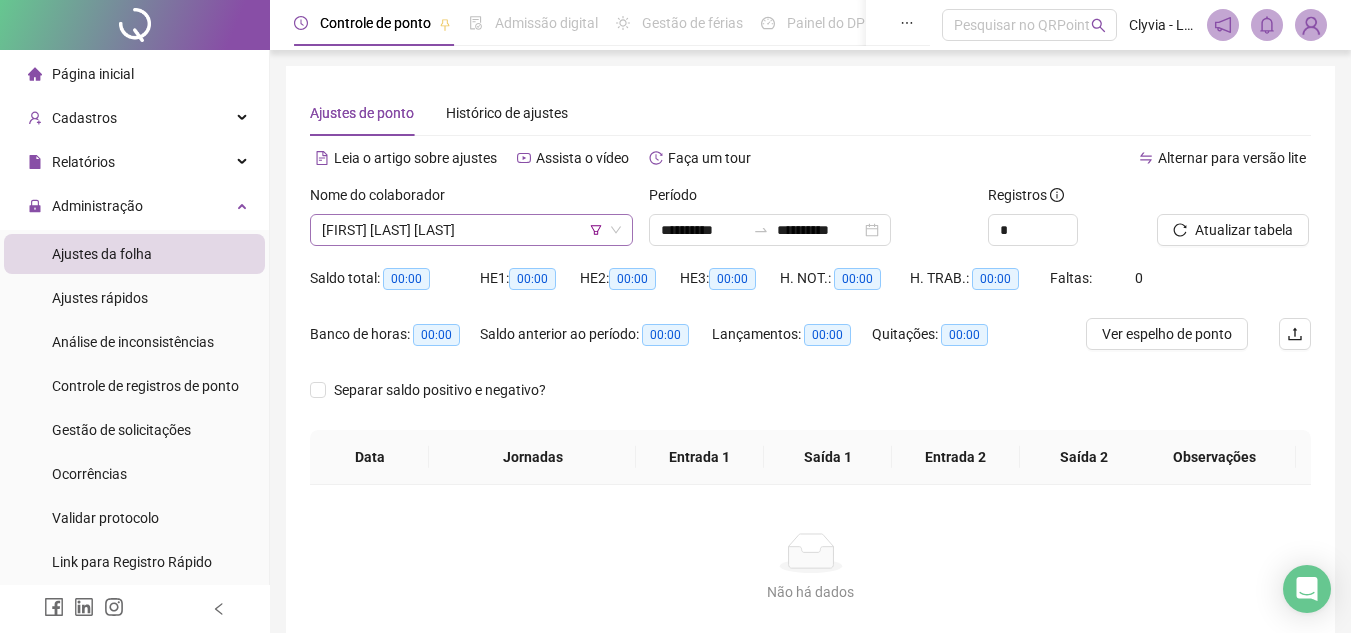 click on "[FIRST] [LAST] [LAST]" at bounding box center [471, 230] 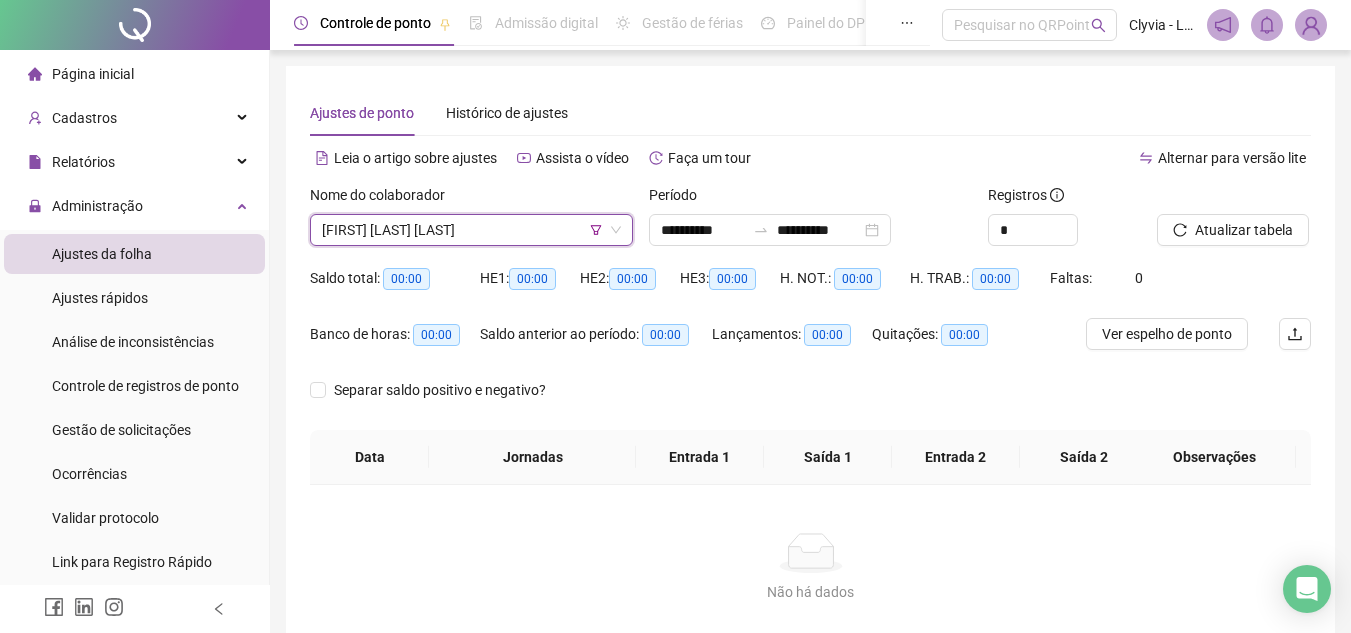click on "[FIRST] [LAST] [LAST]" at bounding box center [471, 230] 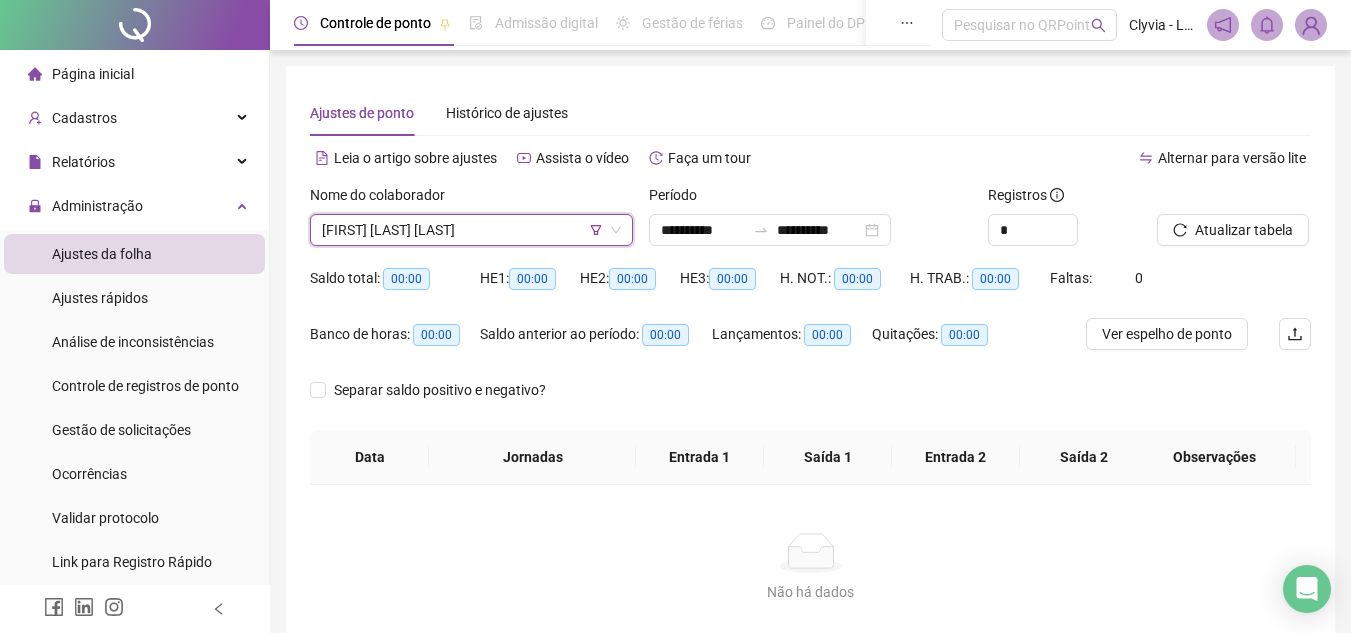 scroll, scrollTop: 129, scrollLeft: 0, axis: vertical 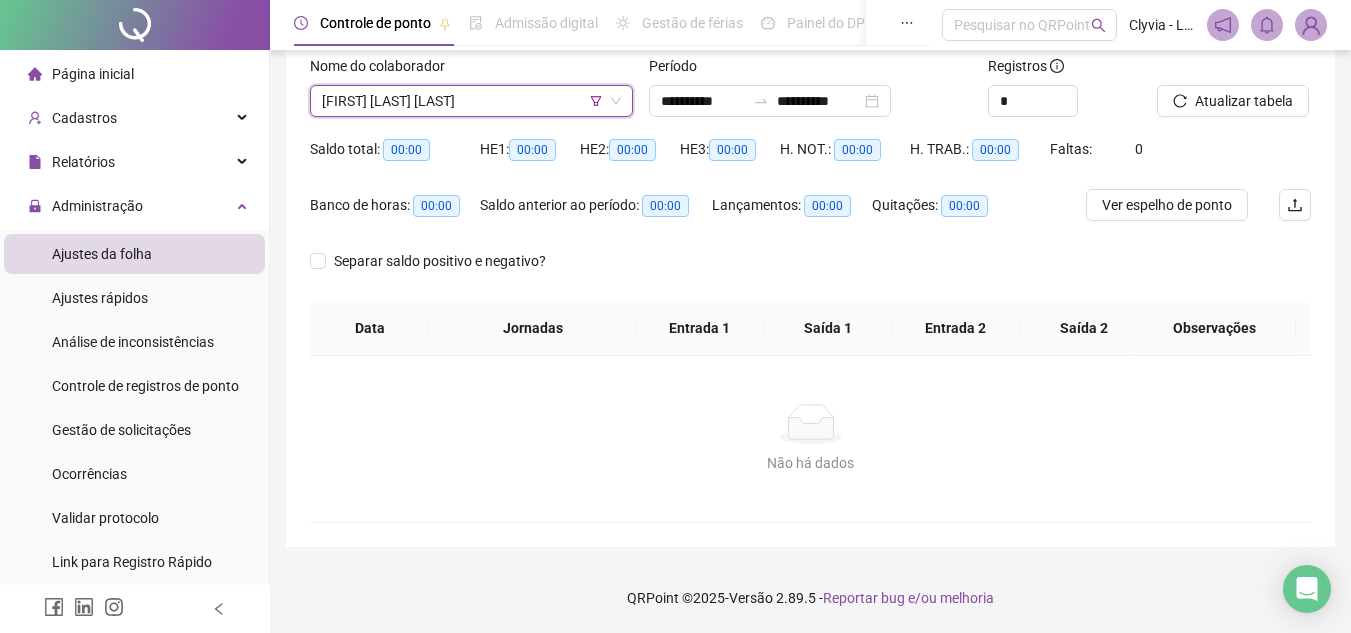 click on "[FIRST] [LAST] [LAST]" at bounding box center (471, 101) 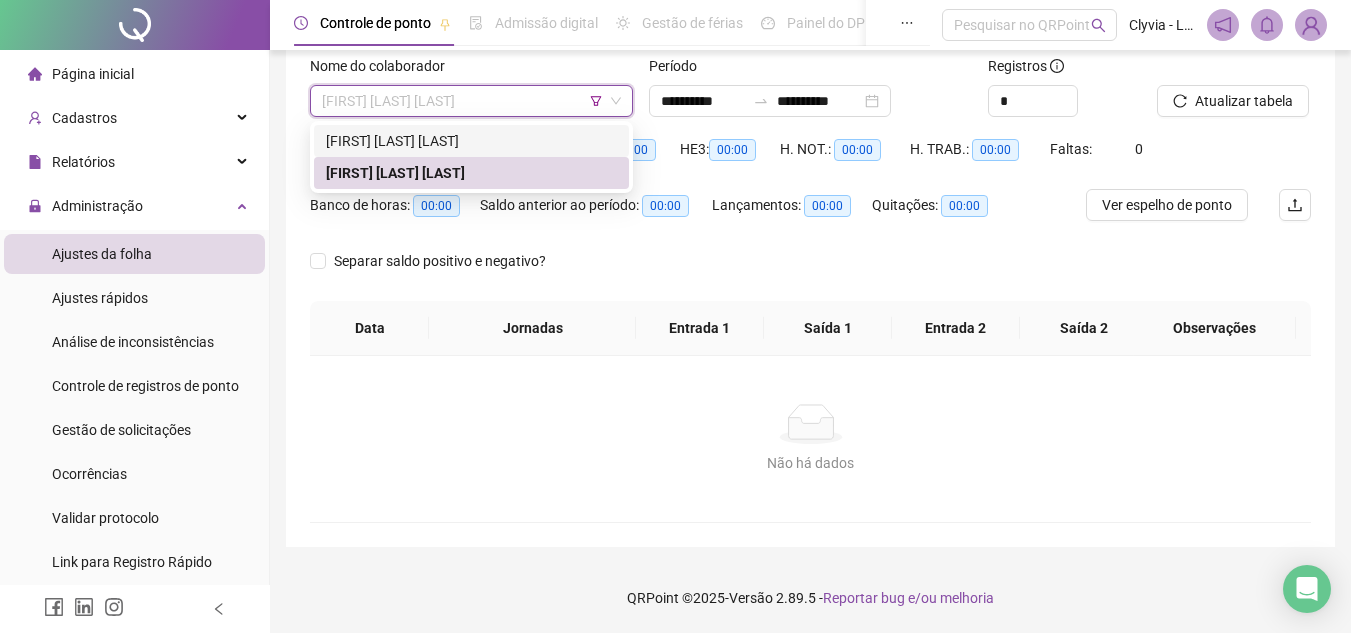click 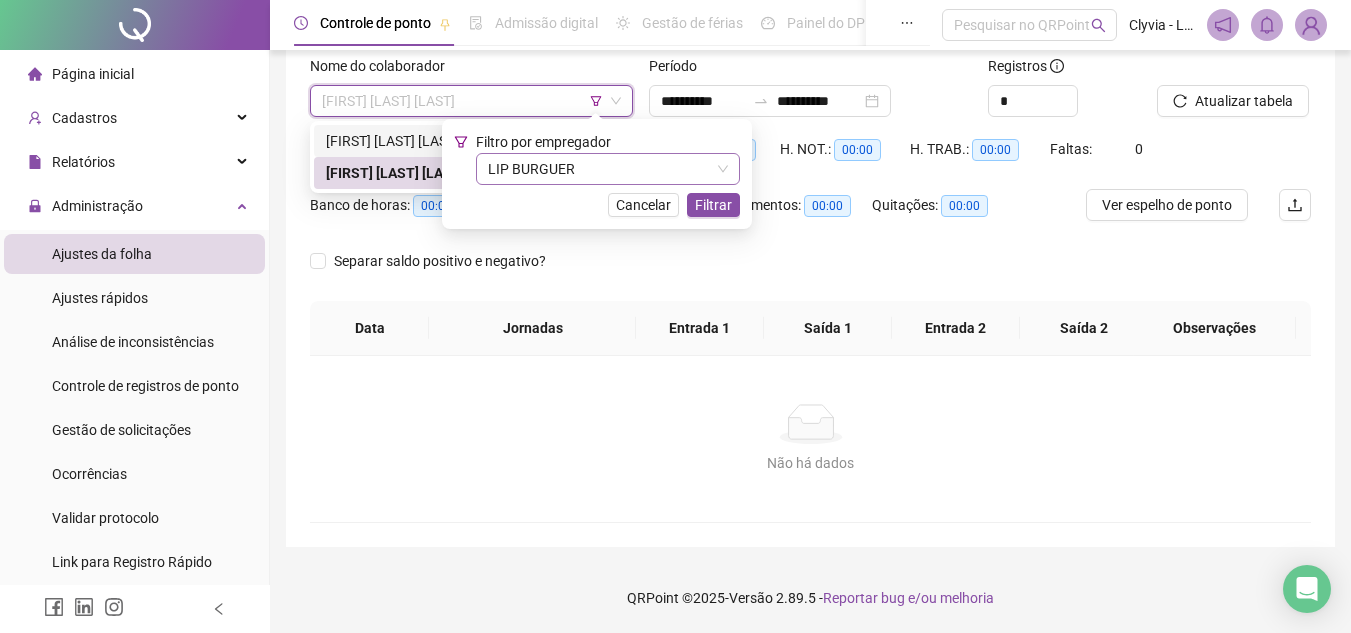 click on "LIP BURGUER" at bounding box center (608, 169) 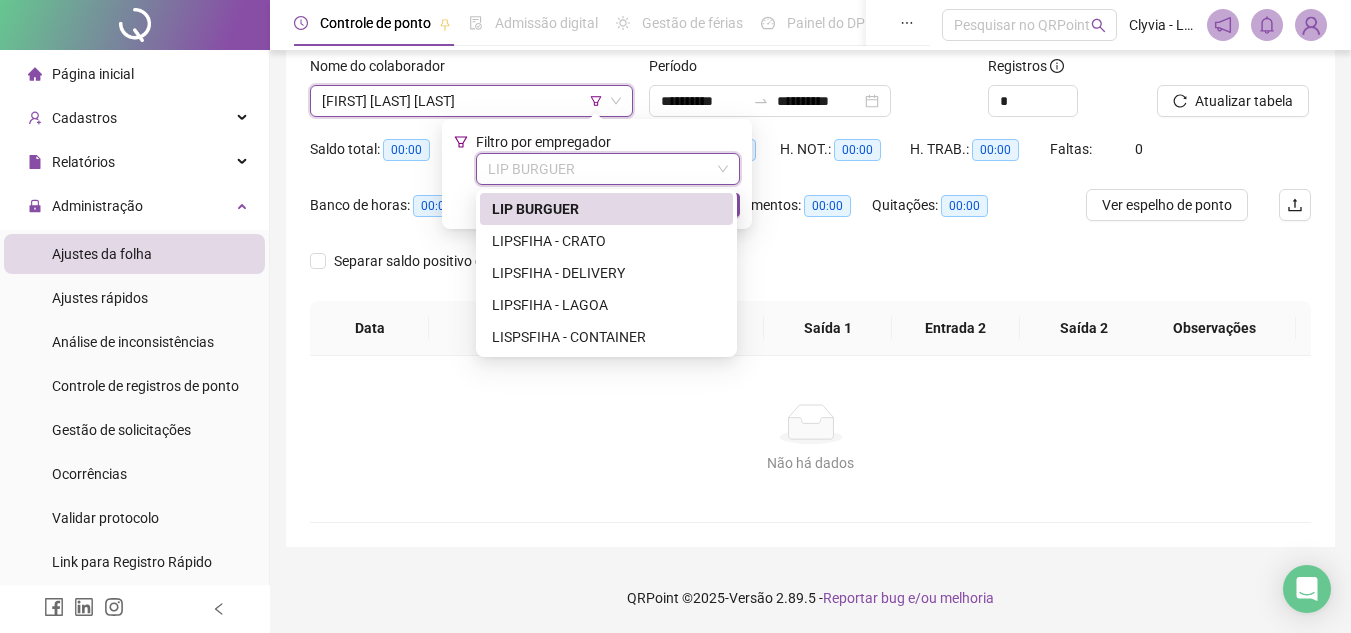 click on "Filtro por empregador LIP BURGUER" at bounding box center (608, 158) 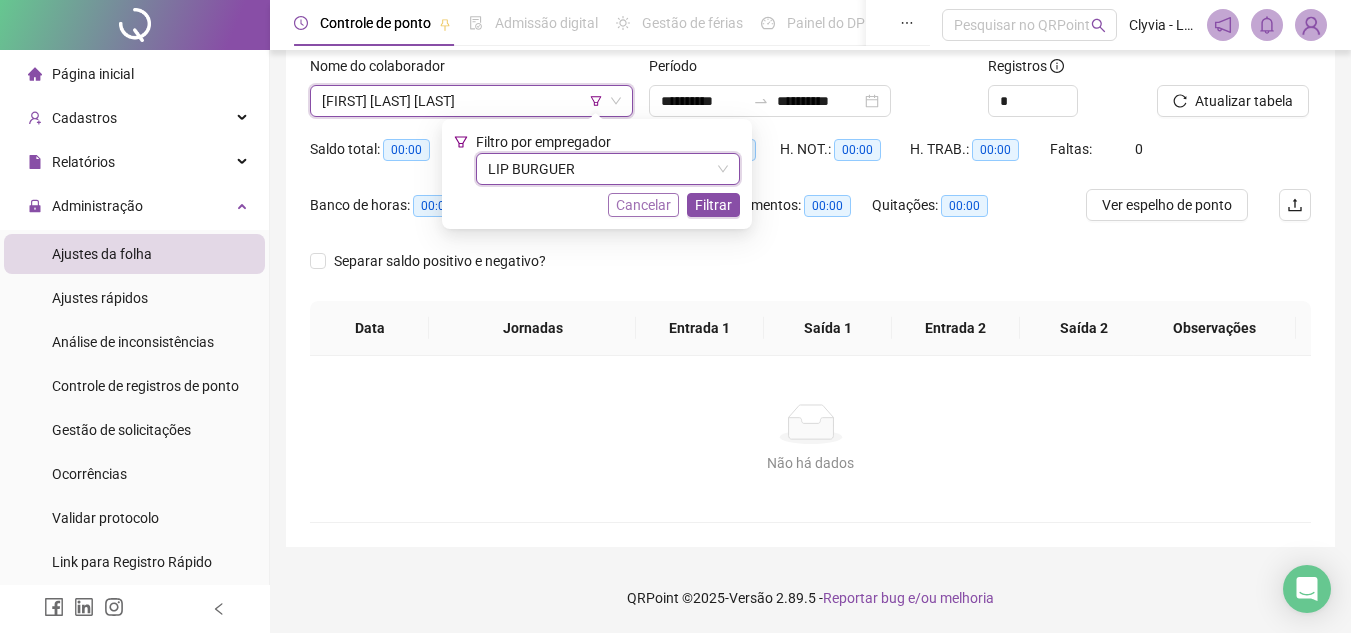 click on "Cancelar" at bounding box center (643, 205) 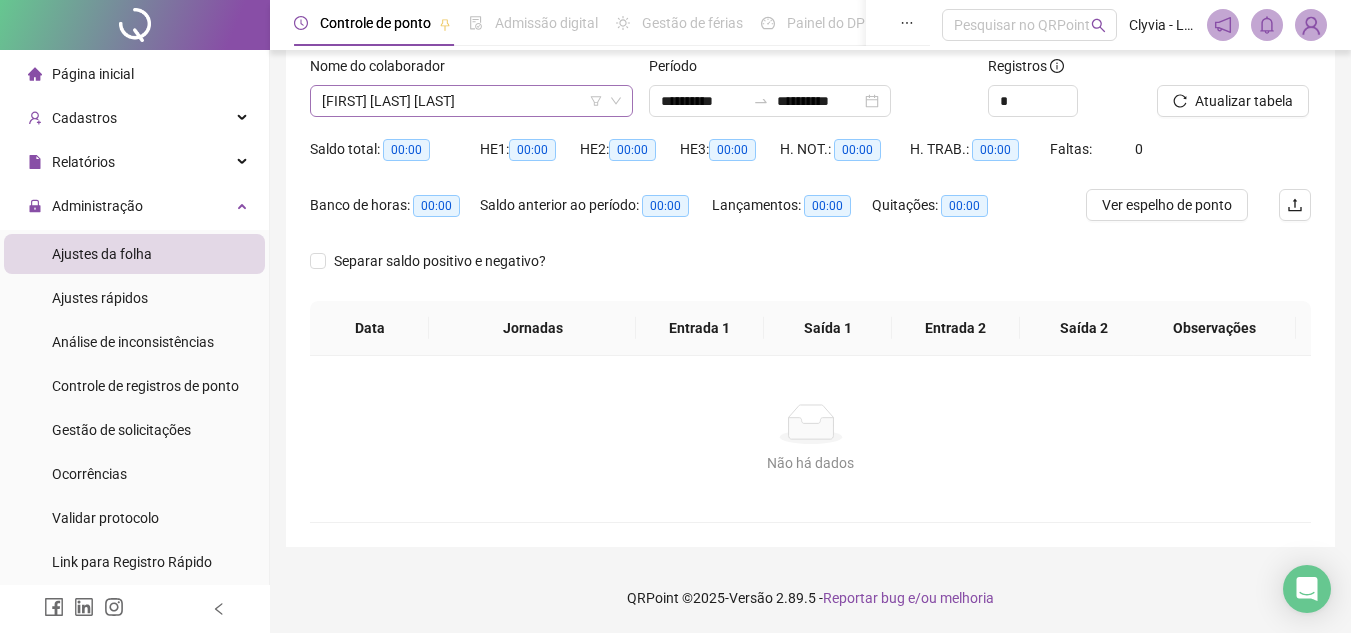 click 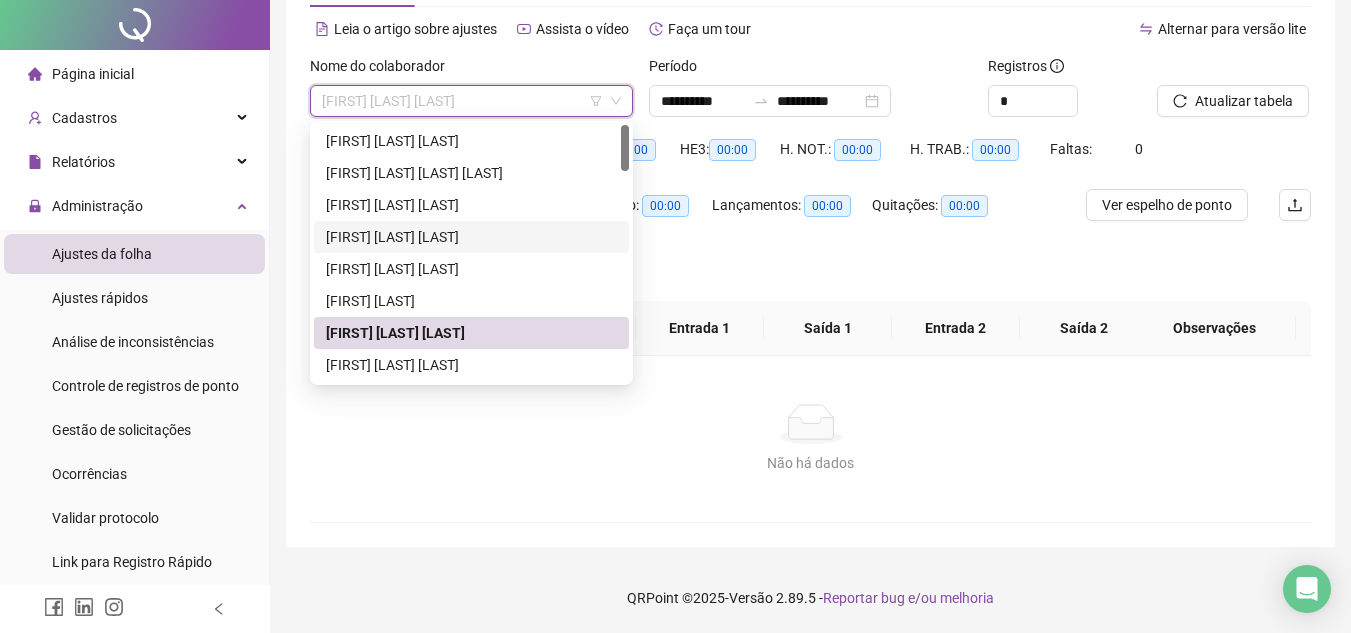 scroll, scrollTop: 0, scrollLeft: 0, axis: both 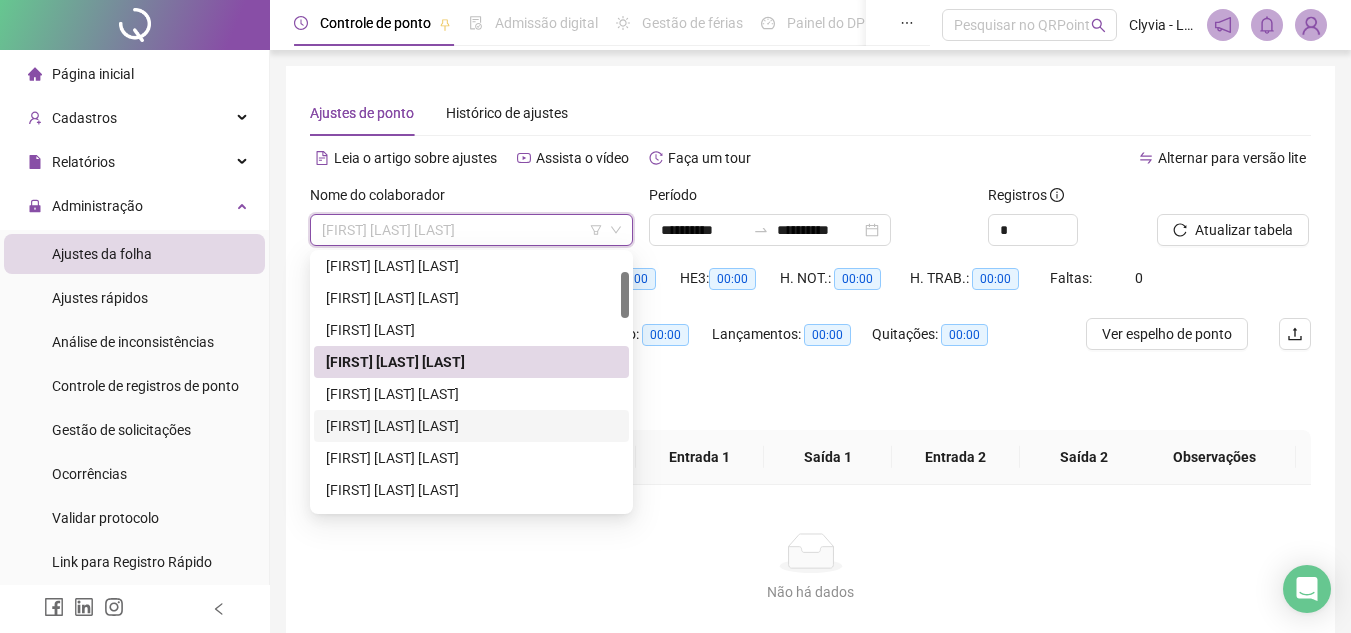 click on "[FIRST] [LAST] [LAST]" at bounding box center [471, 426] 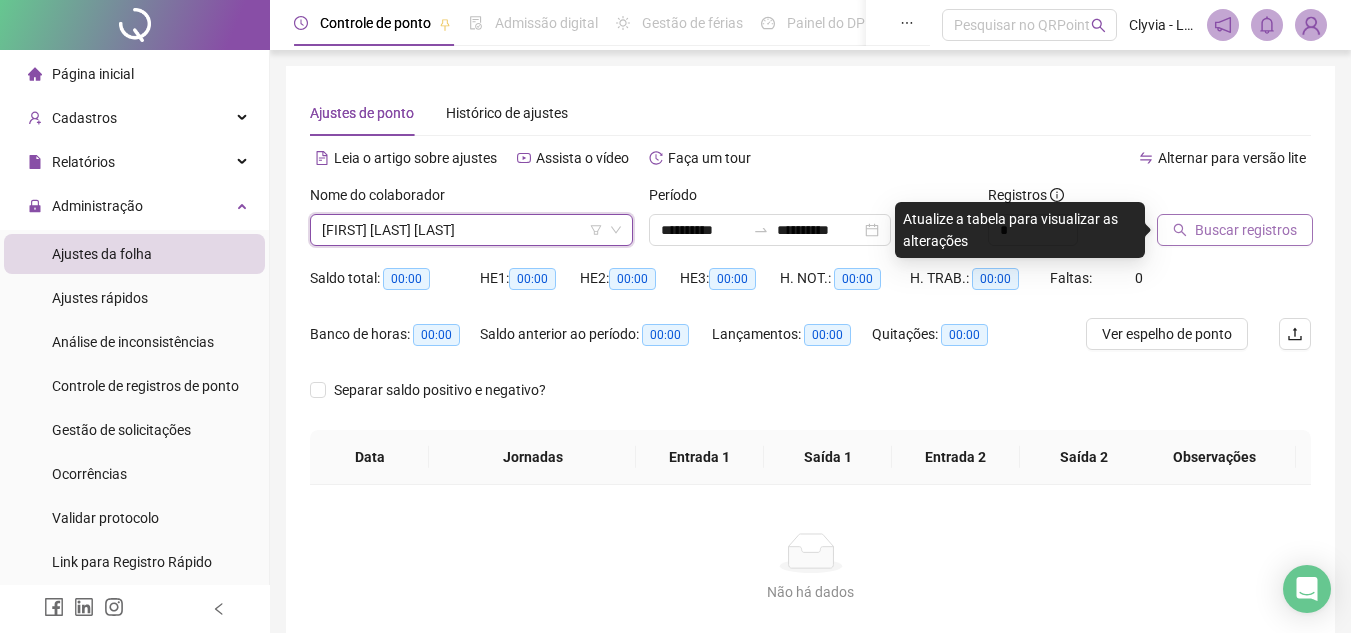 click on "Buscar registros" at bounding box center (1246, 230) 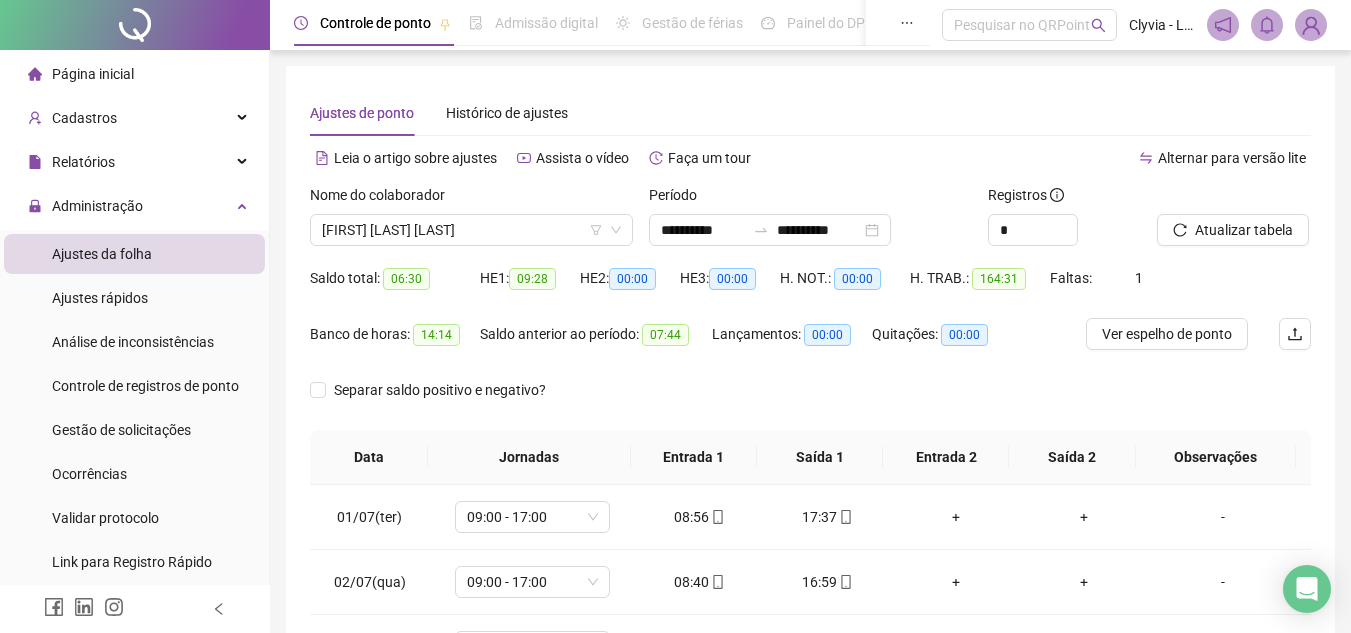 click on "**********" at bounding box center [770, 230] 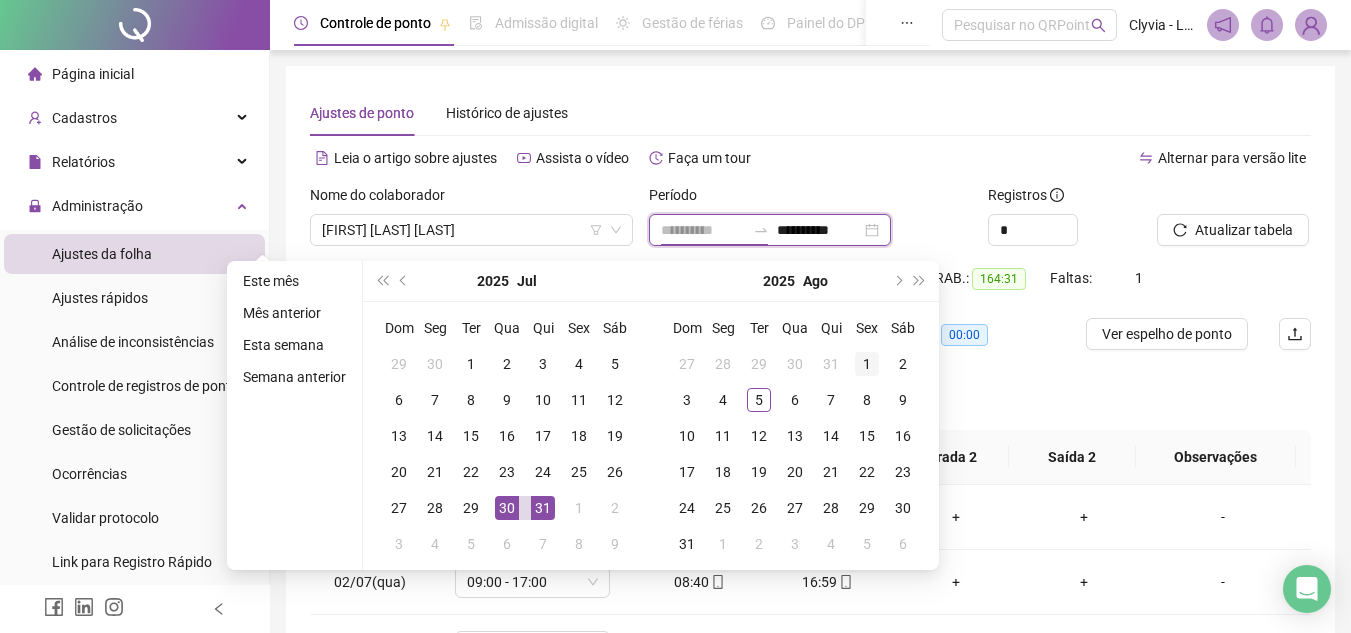 type on "**********" 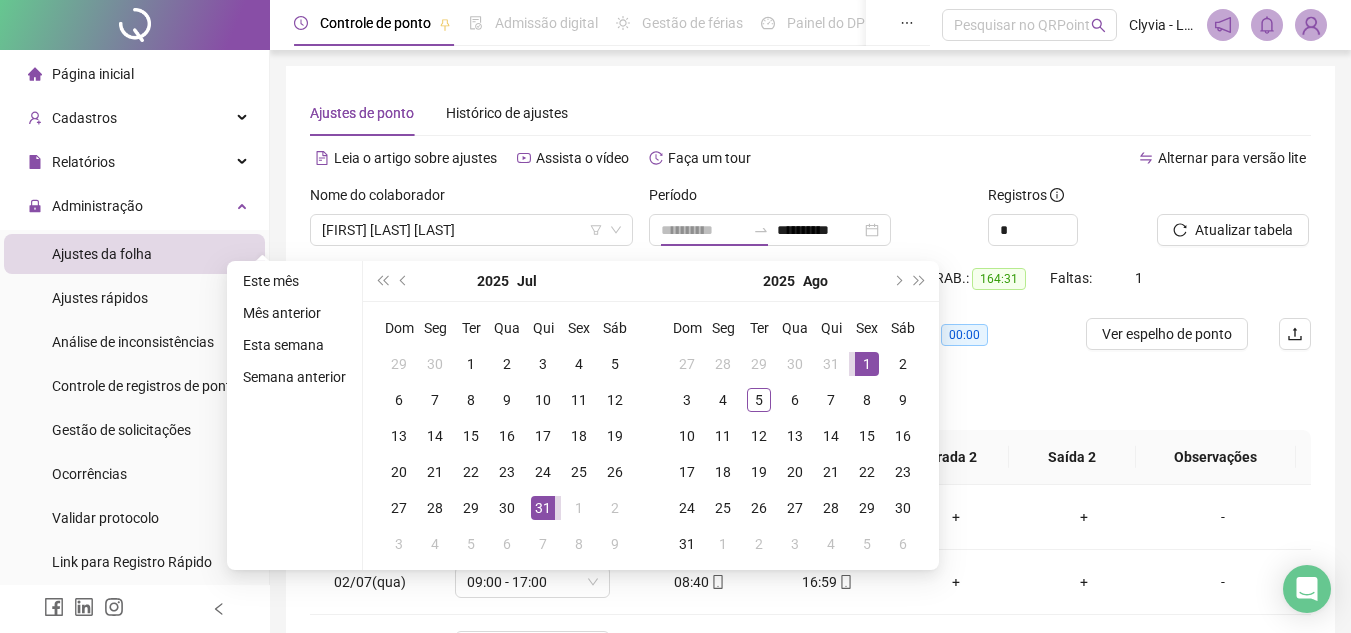 click on "1" at bounding box center [867, 364] 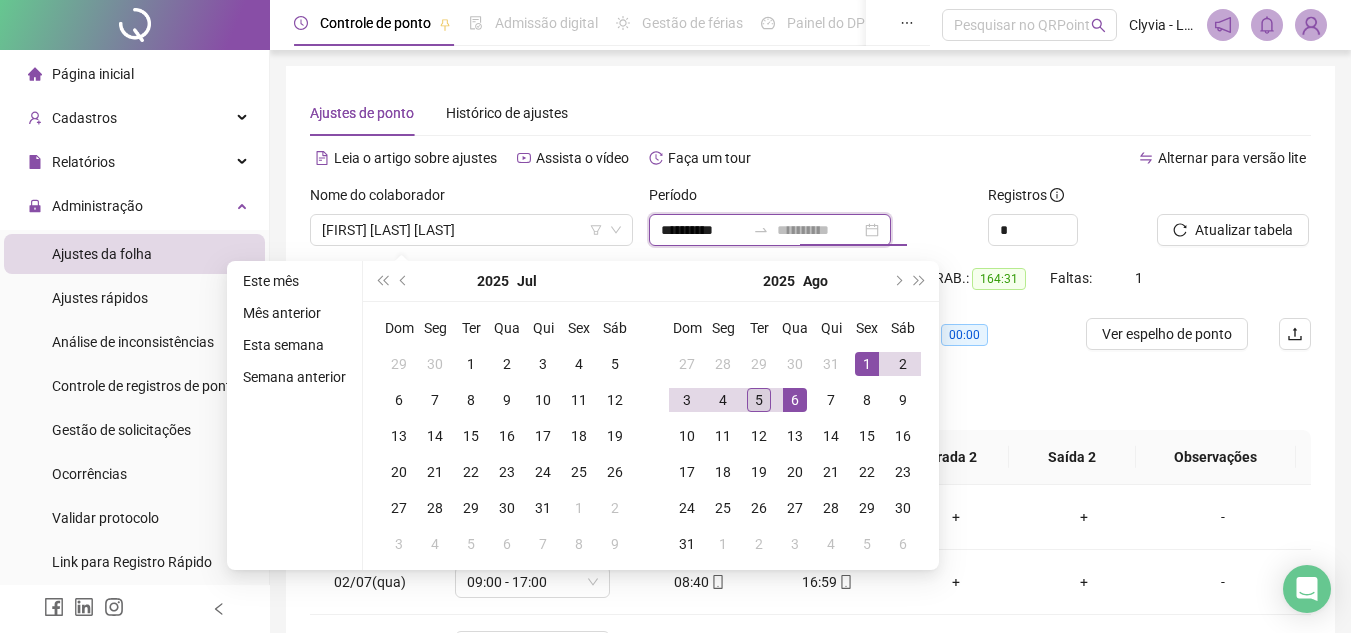 type on "**********" 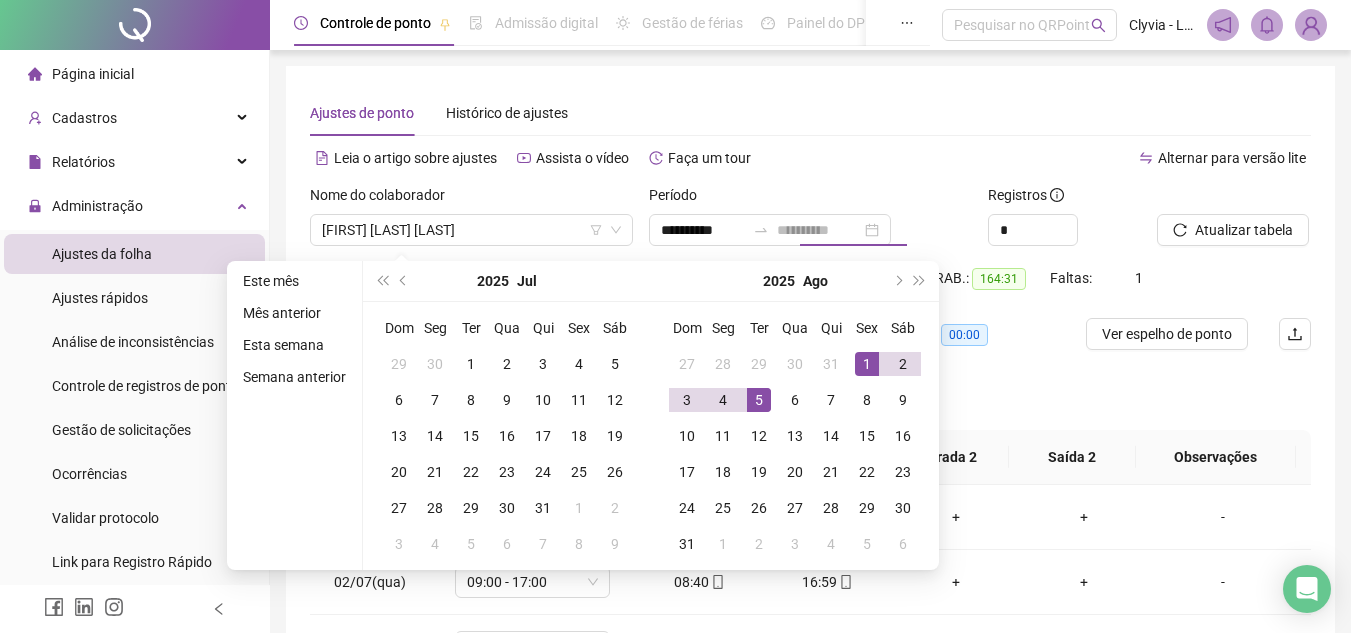 click on "5" at bounding box center [759, 400] 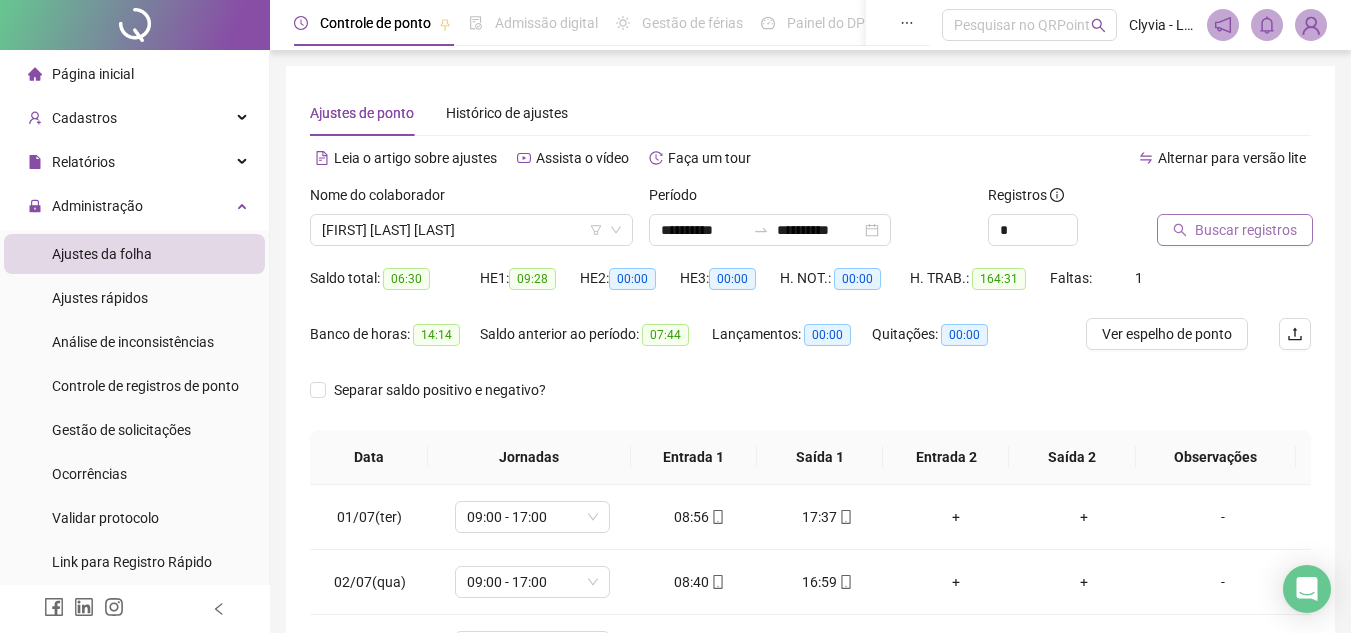 click on "Buscar registros" at bounding box center (1246, 230) 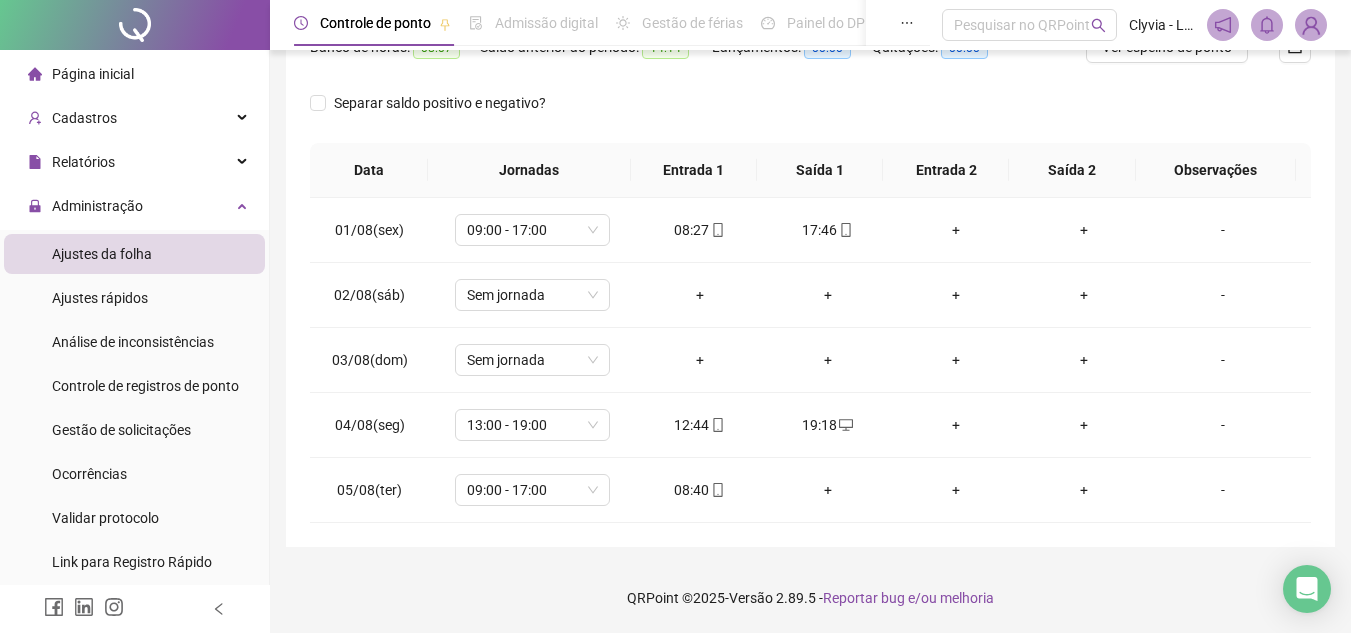 scroll, scrollTop: 0, scrollLeft: 0, axis: both 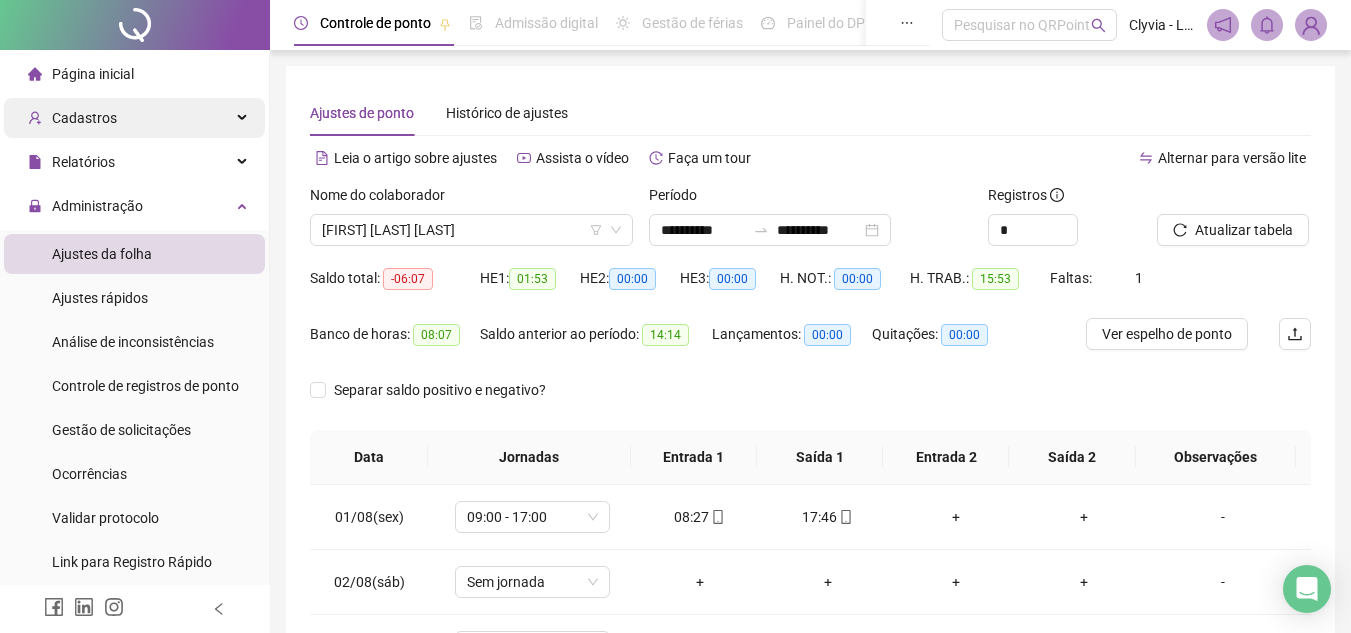 click on "Cadastros" at bounding box center [72, 118] 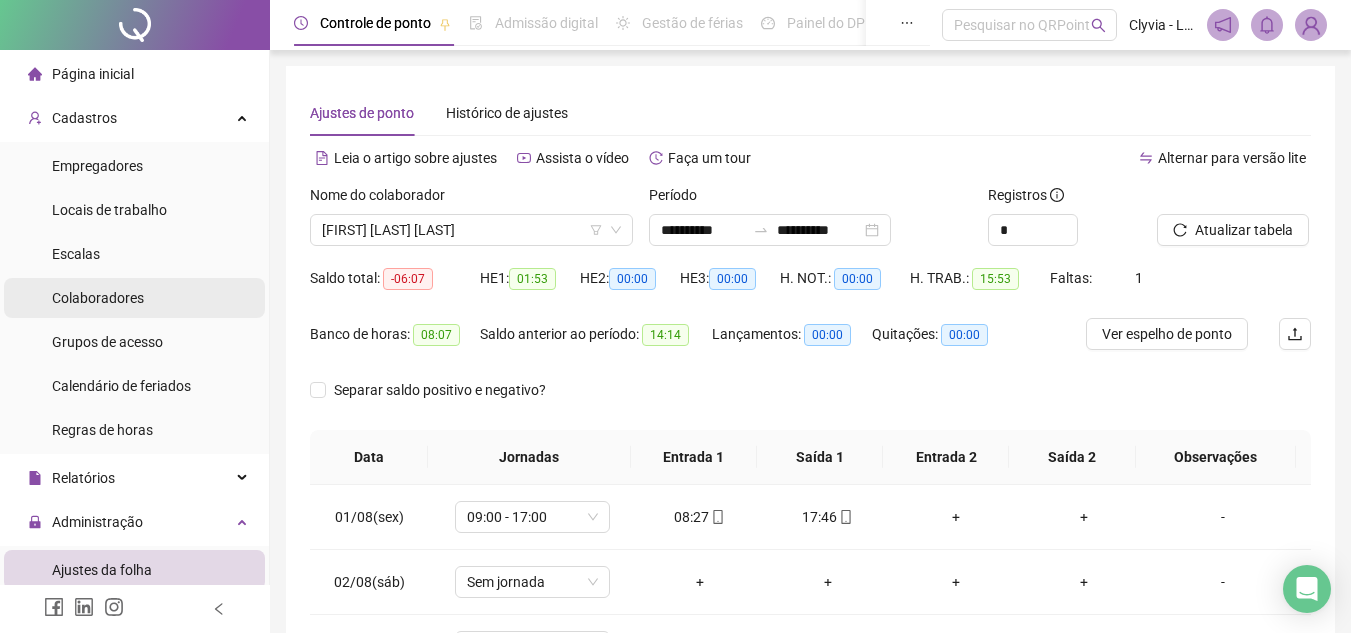 click on "Colaboradores" at bounding box center [134, 298] 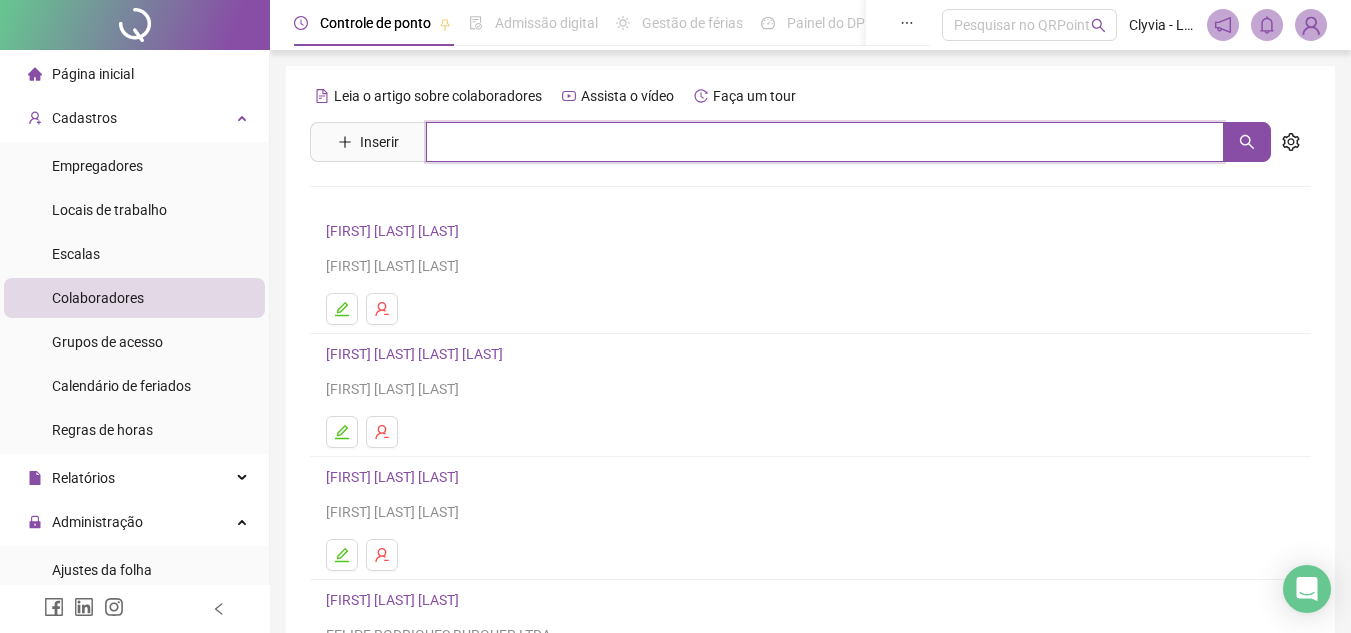 click at bounding box center (825, 142) 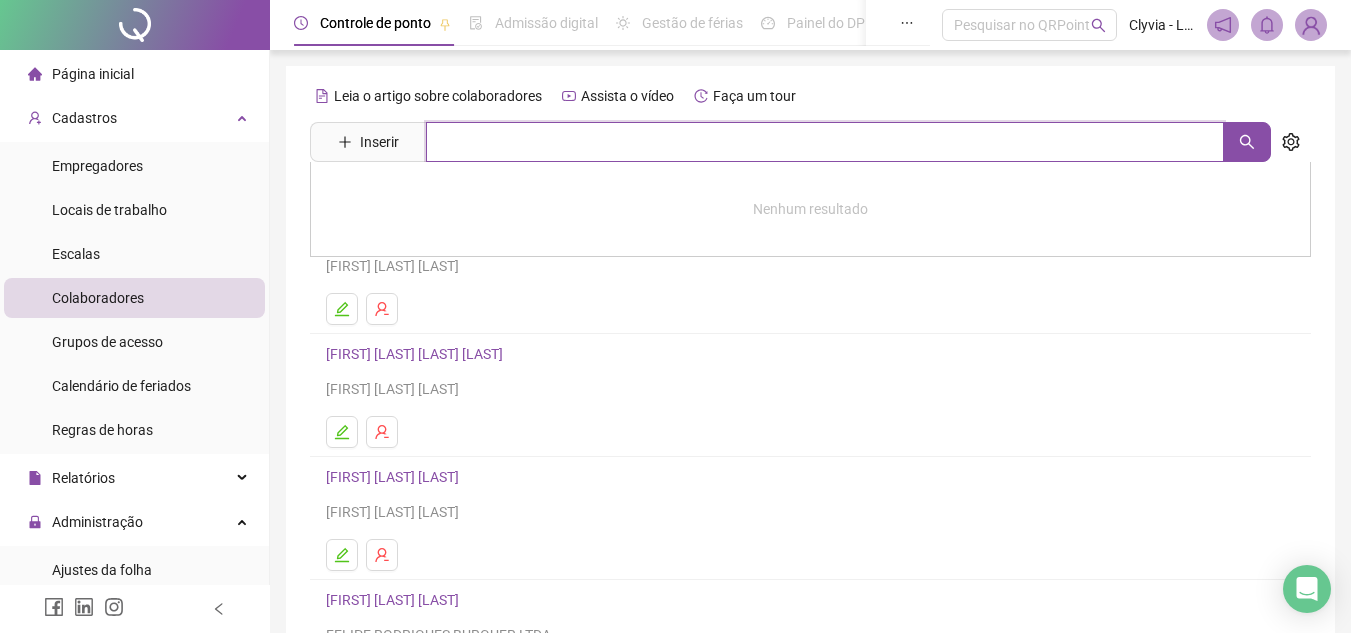 type on "*" 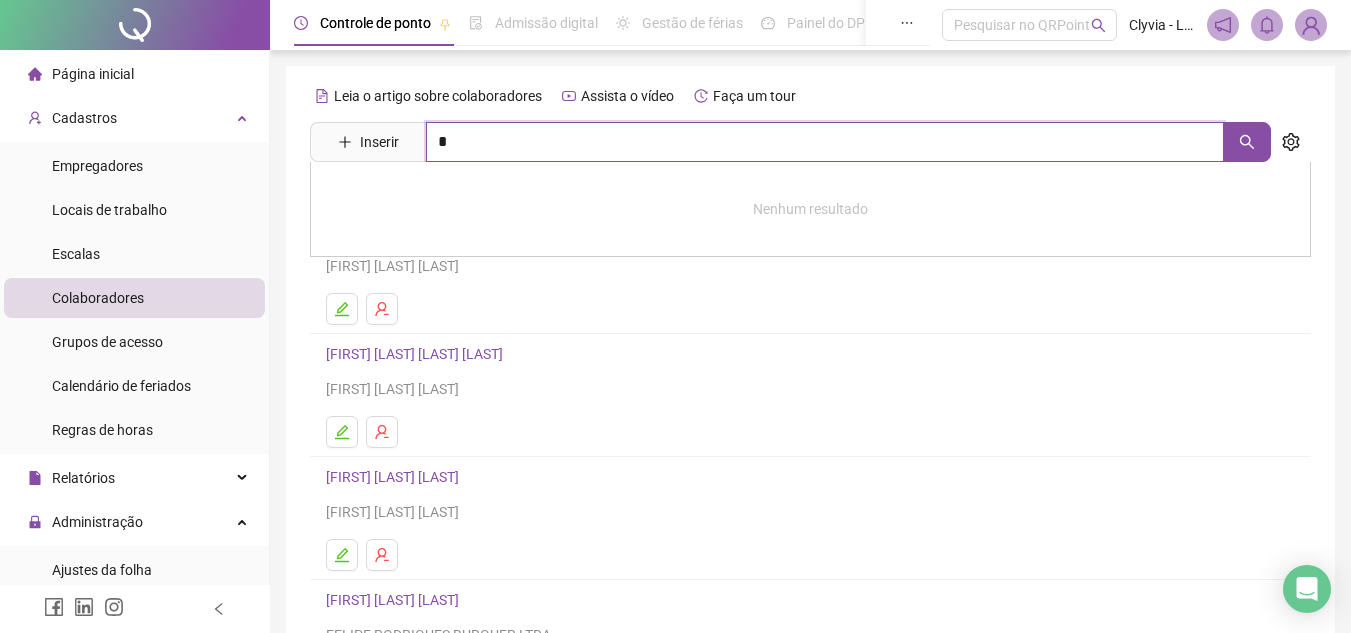 type 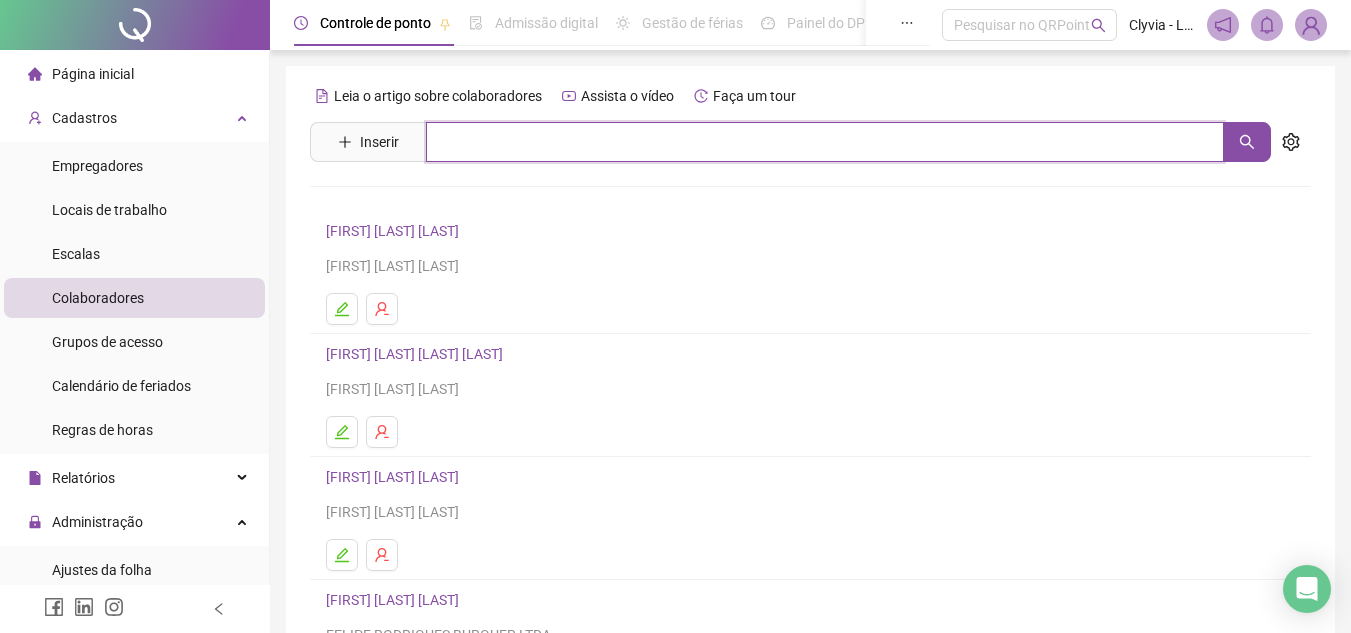 click at bounding box center (825, 142) 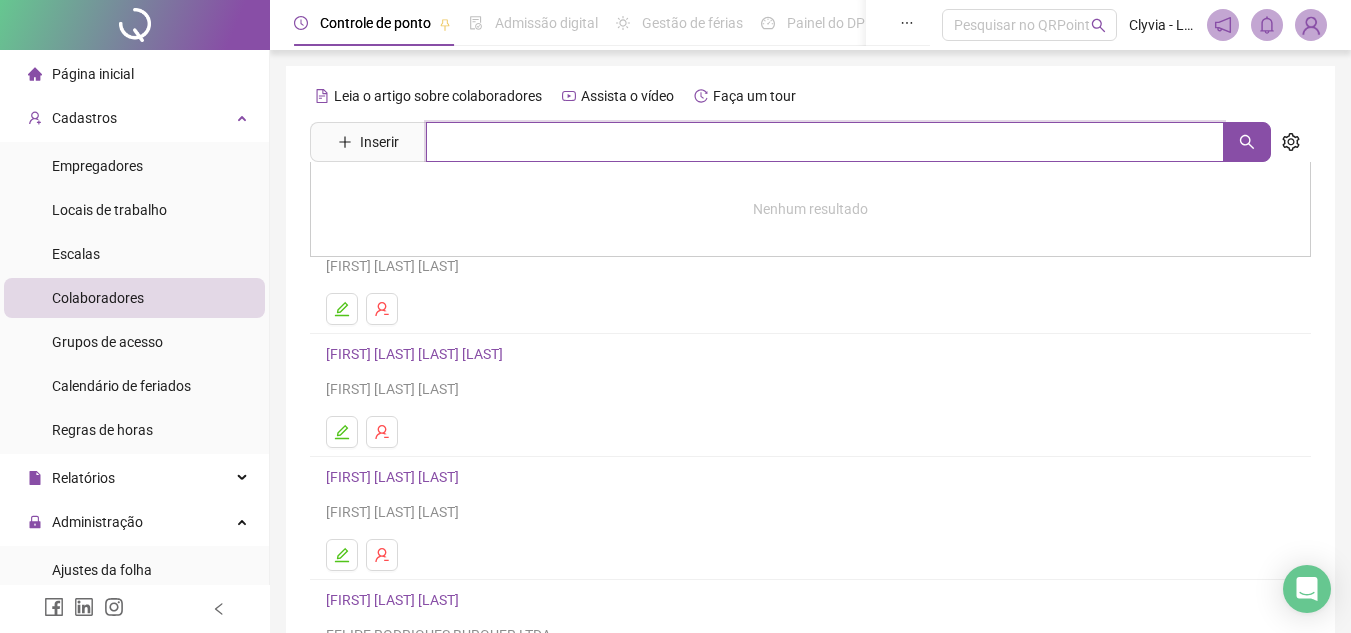 click at bounding box center (825, 142) 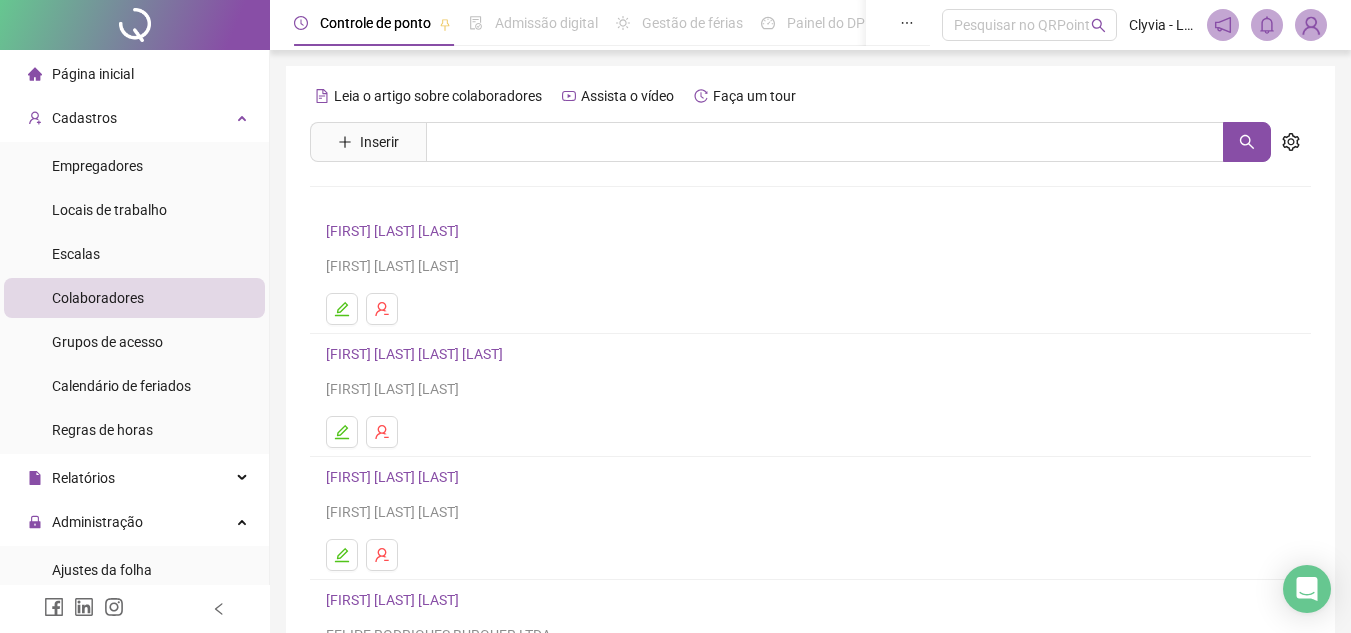 click on "Página inicial" at bounding box center [81, 74] 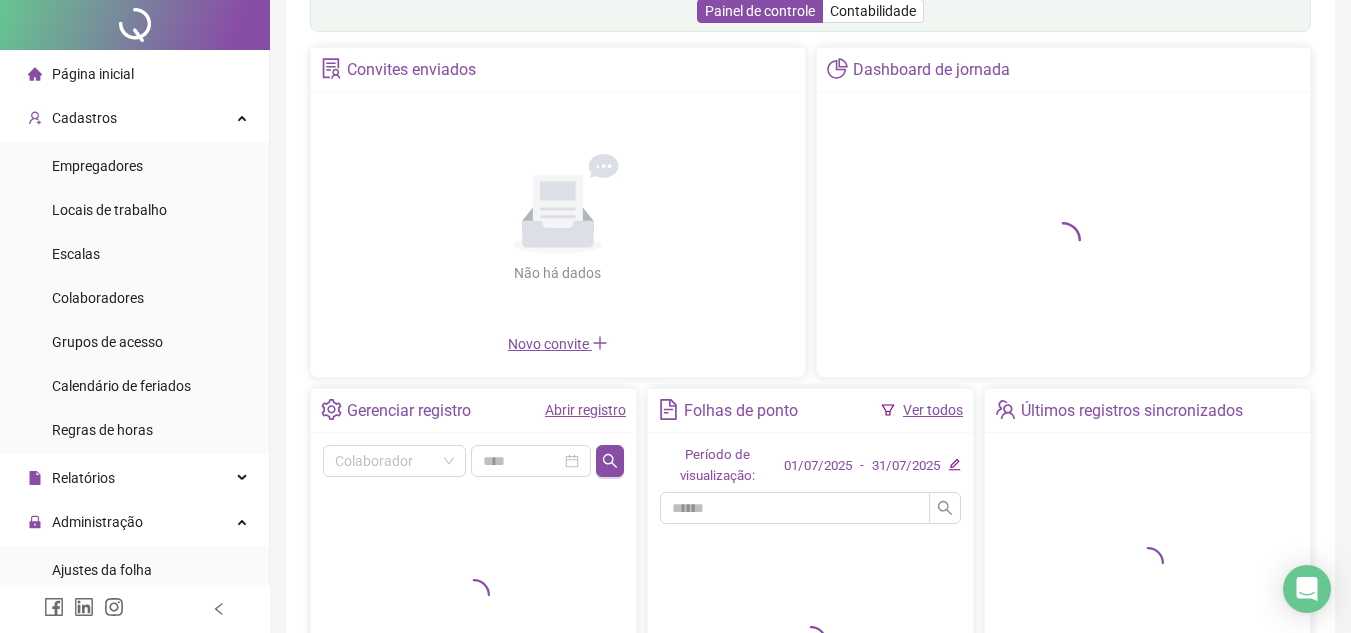 scroll, scrollTop: 350, scrollLeft: 0, axis: vertical 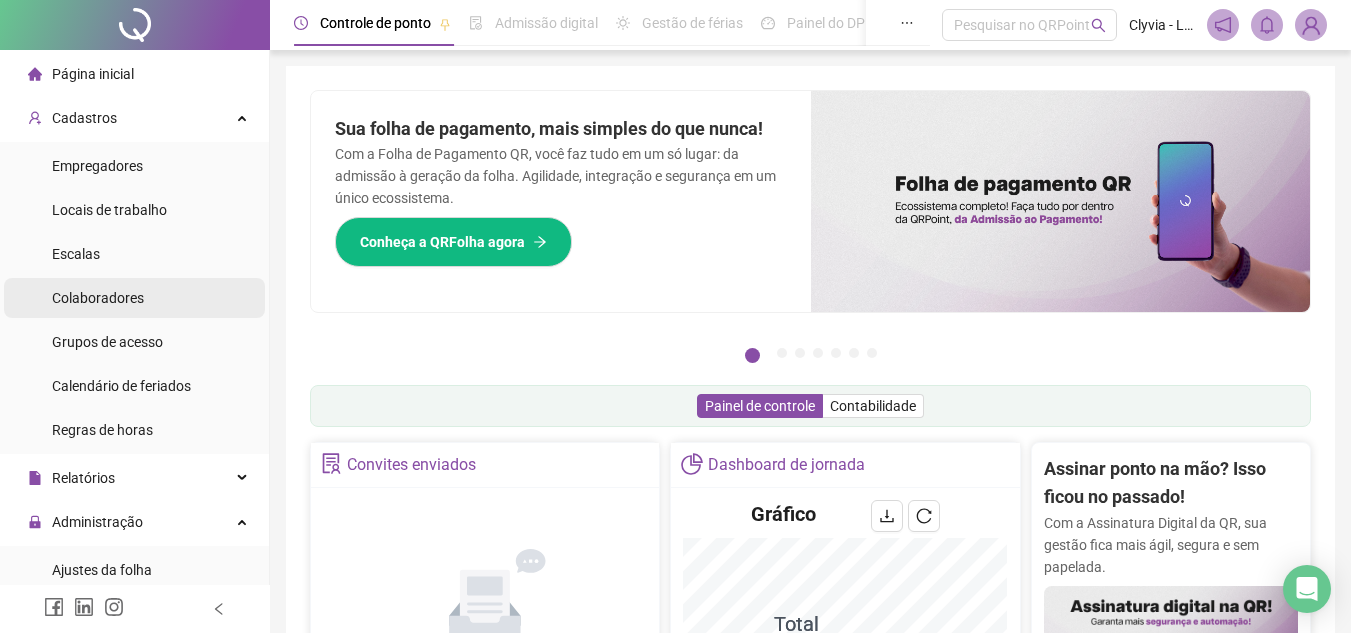 click on "Colaboradores" at bounding box center (134, 298) 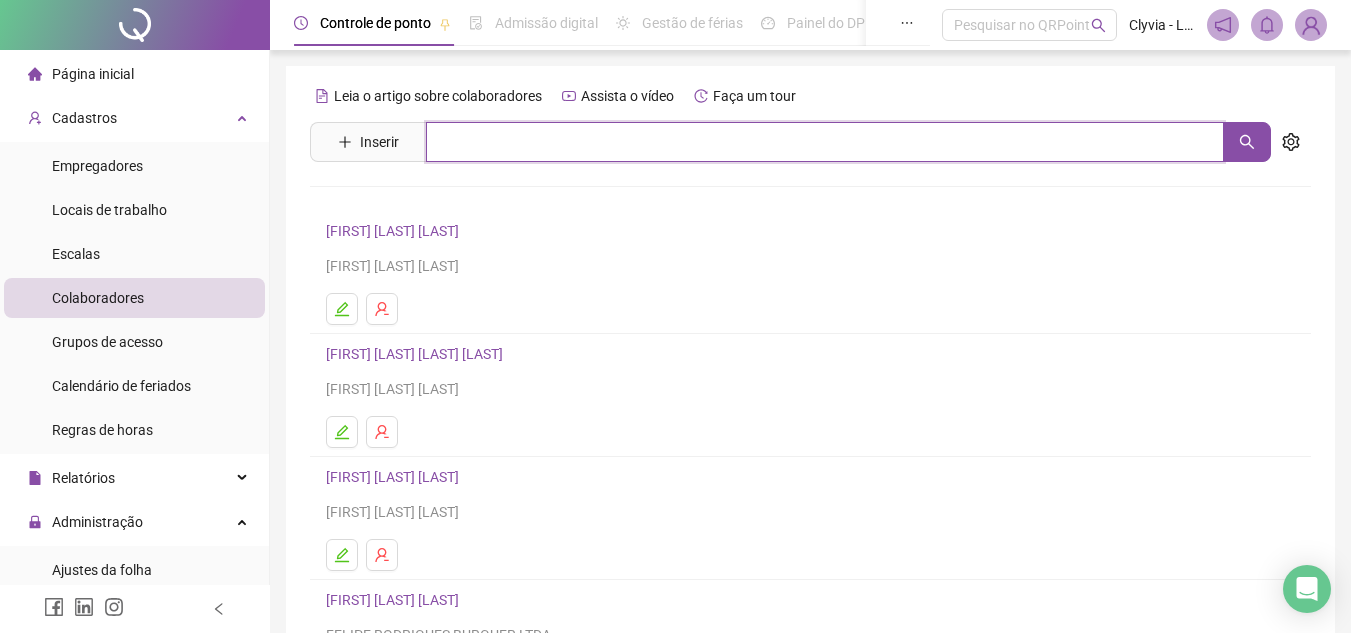 click at bounding box center [825, 142] 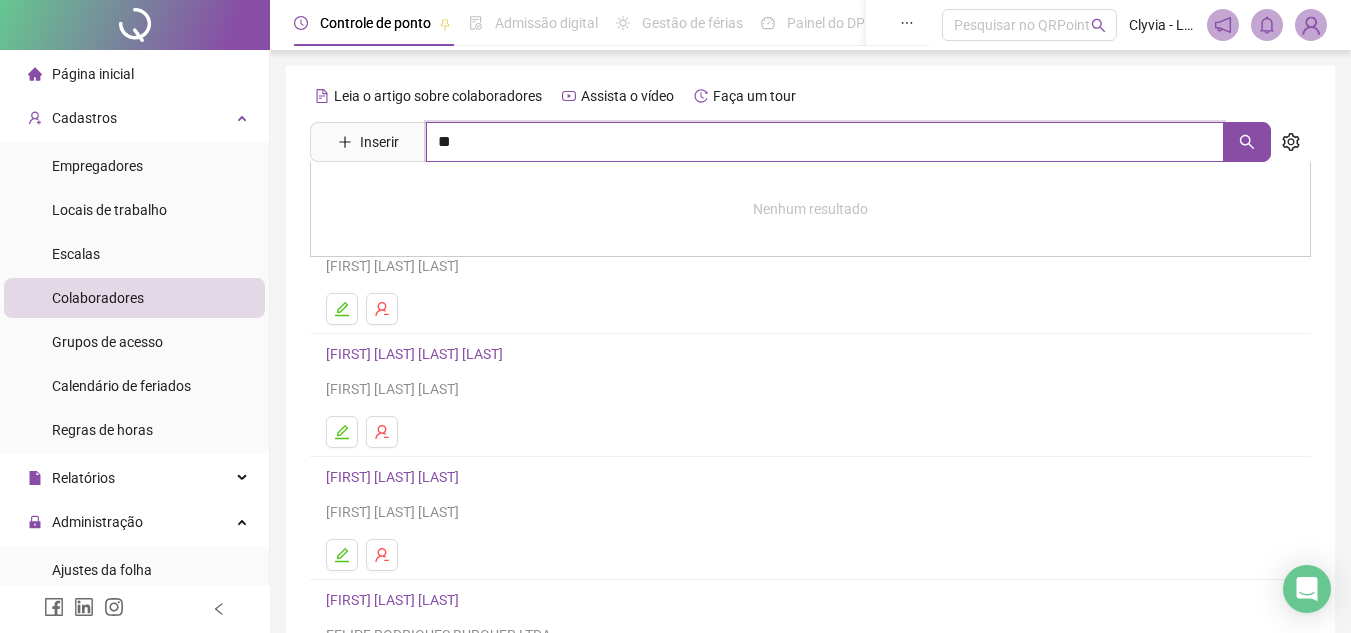 type on "*" 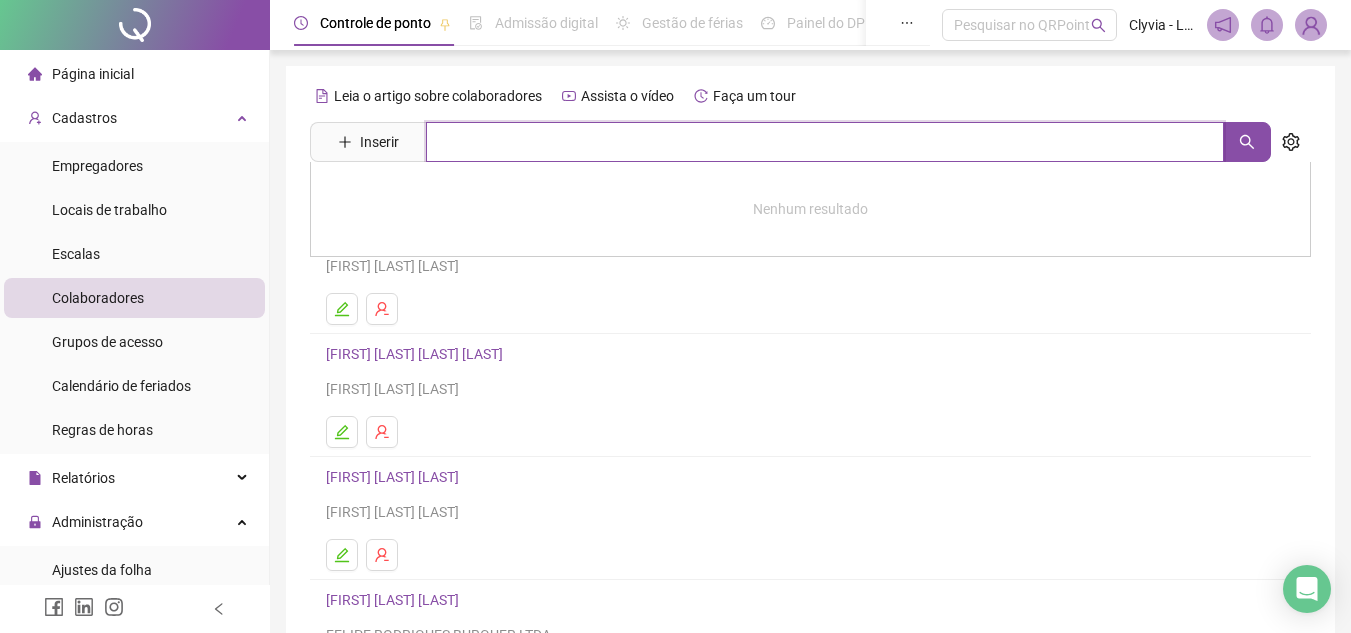 type 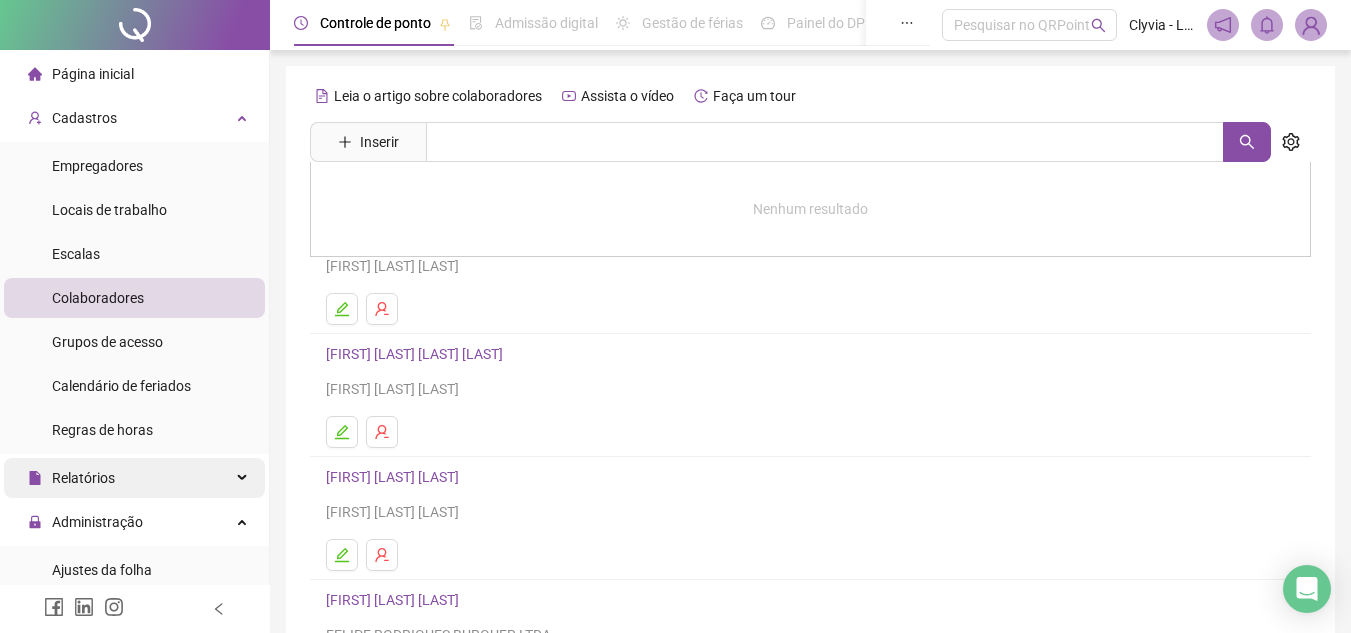 click on "Relatórios" at bounding box center (134, 478) 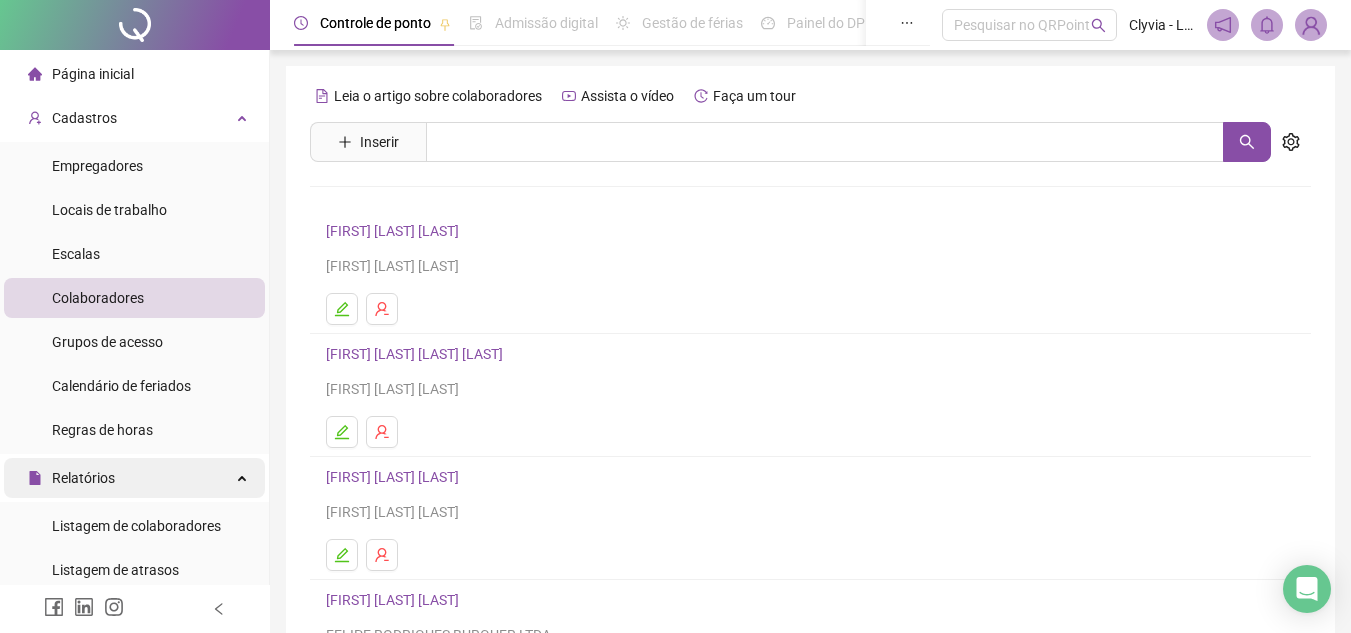 click on "Relatórios" at bounding box center [134, 478] 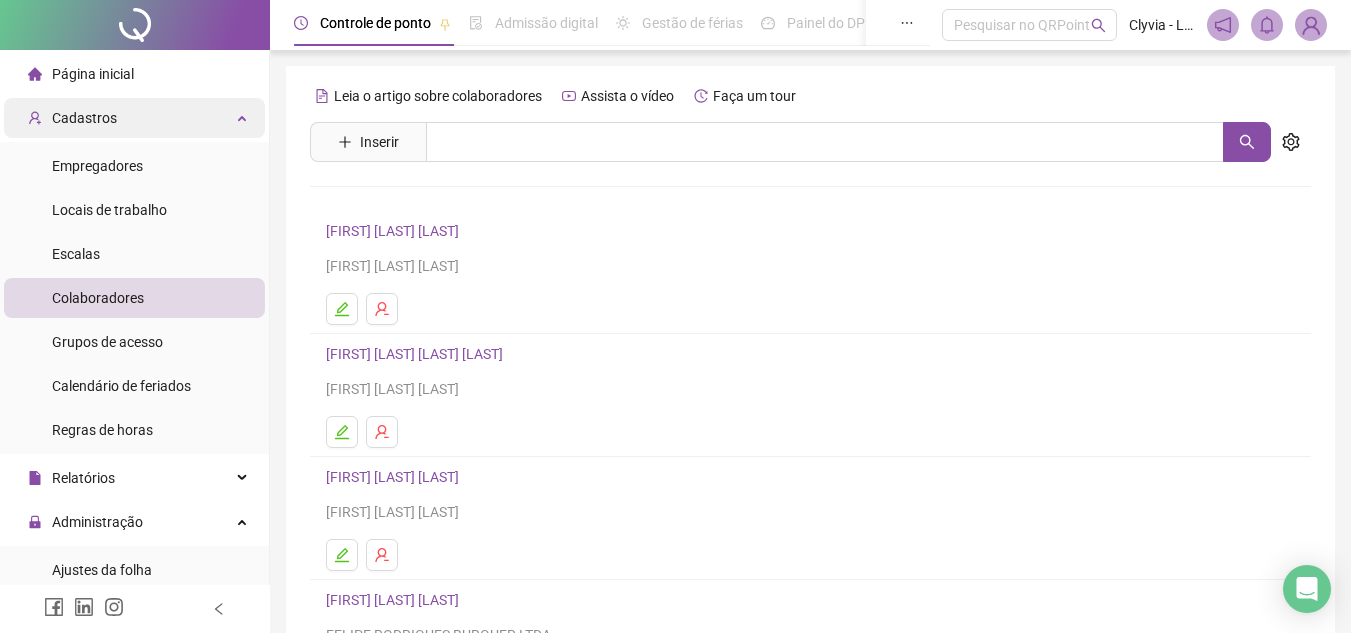 click on "Cadastros" at bounding box center (134, 118) 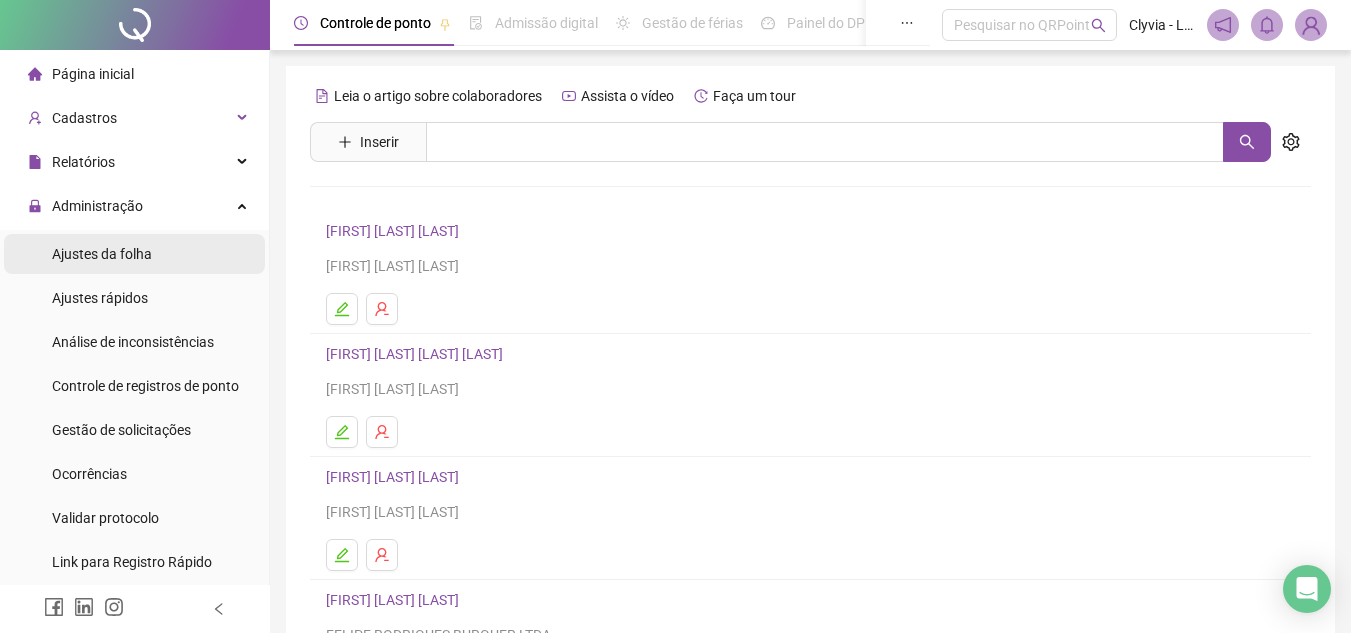 click on "Ajustes da folha" at bounding box center (102, 254) 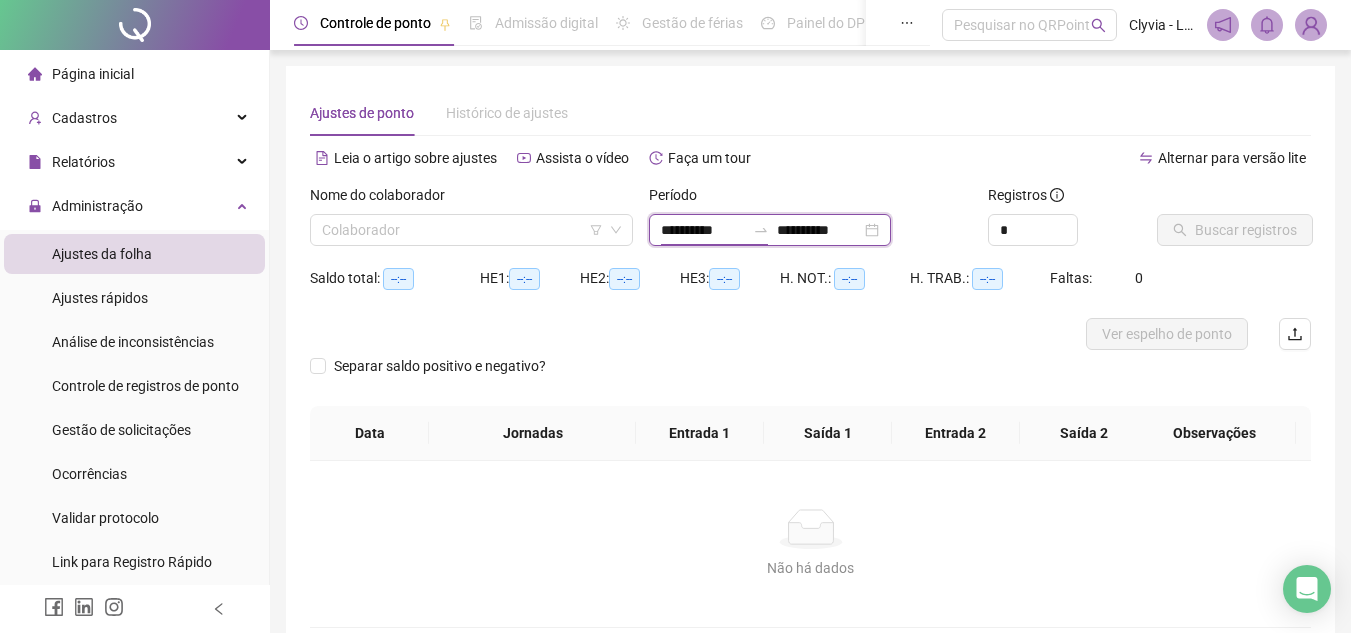 click on "**********" at bounding box center (703, 230) 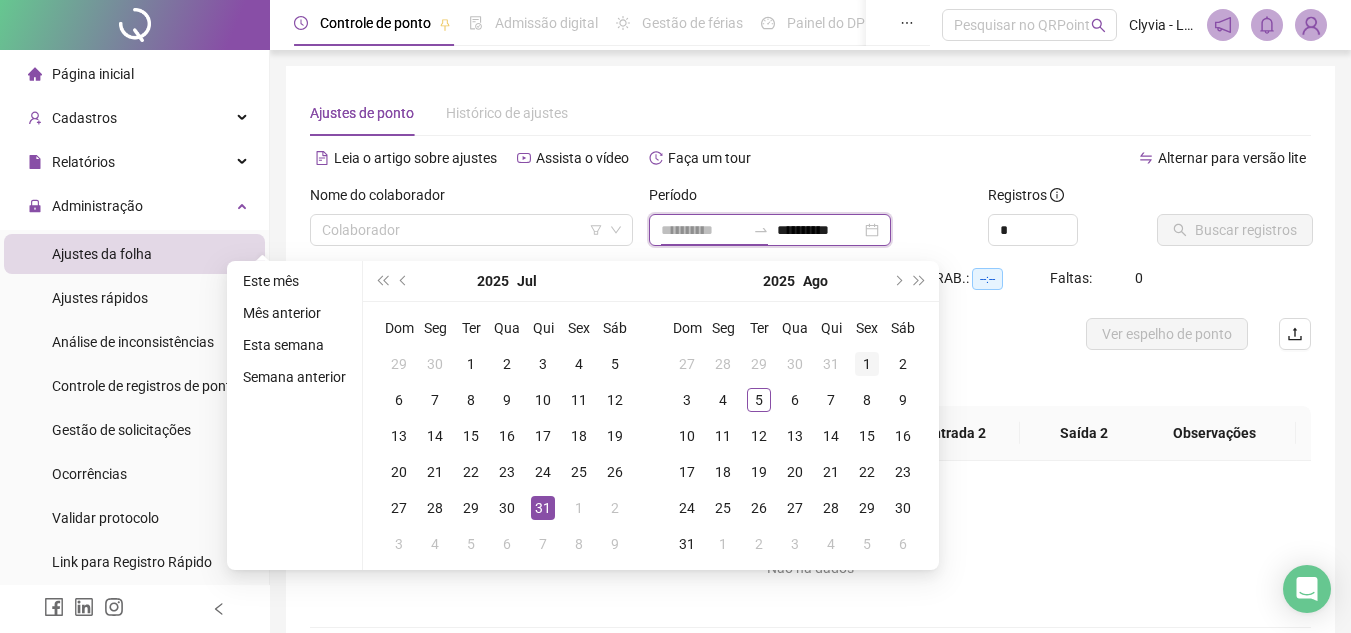 type on "**********" 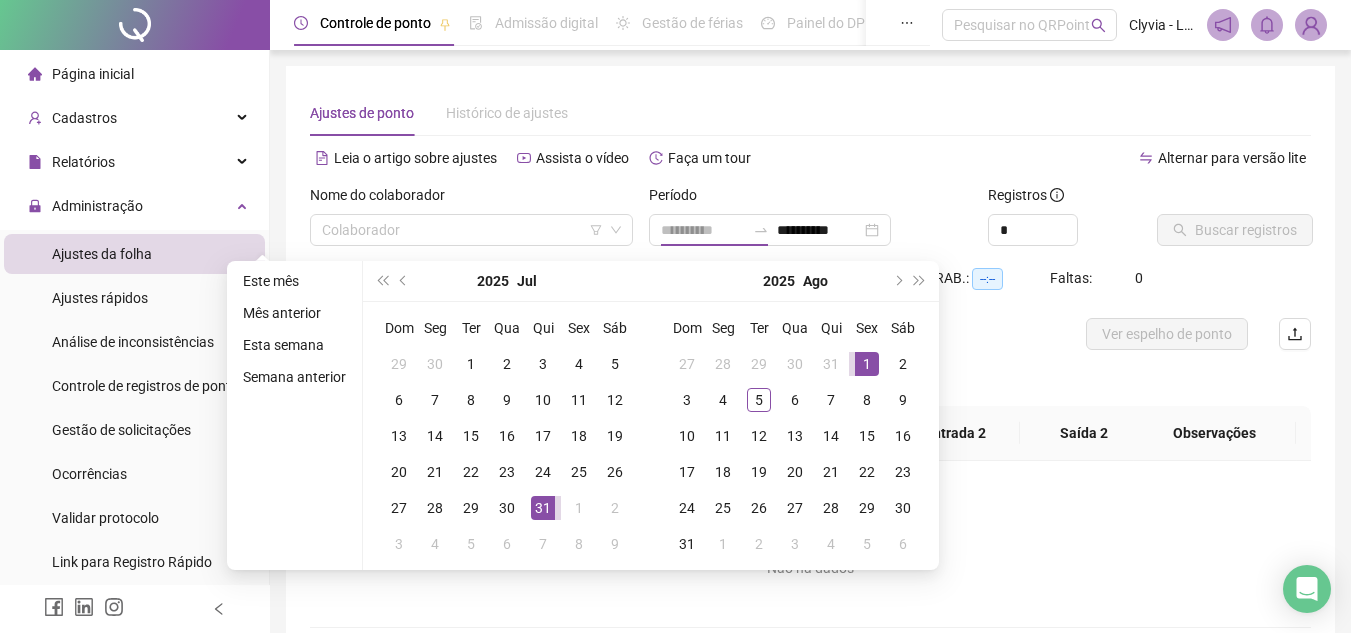 click on "1" at bounding box center [867, 364] 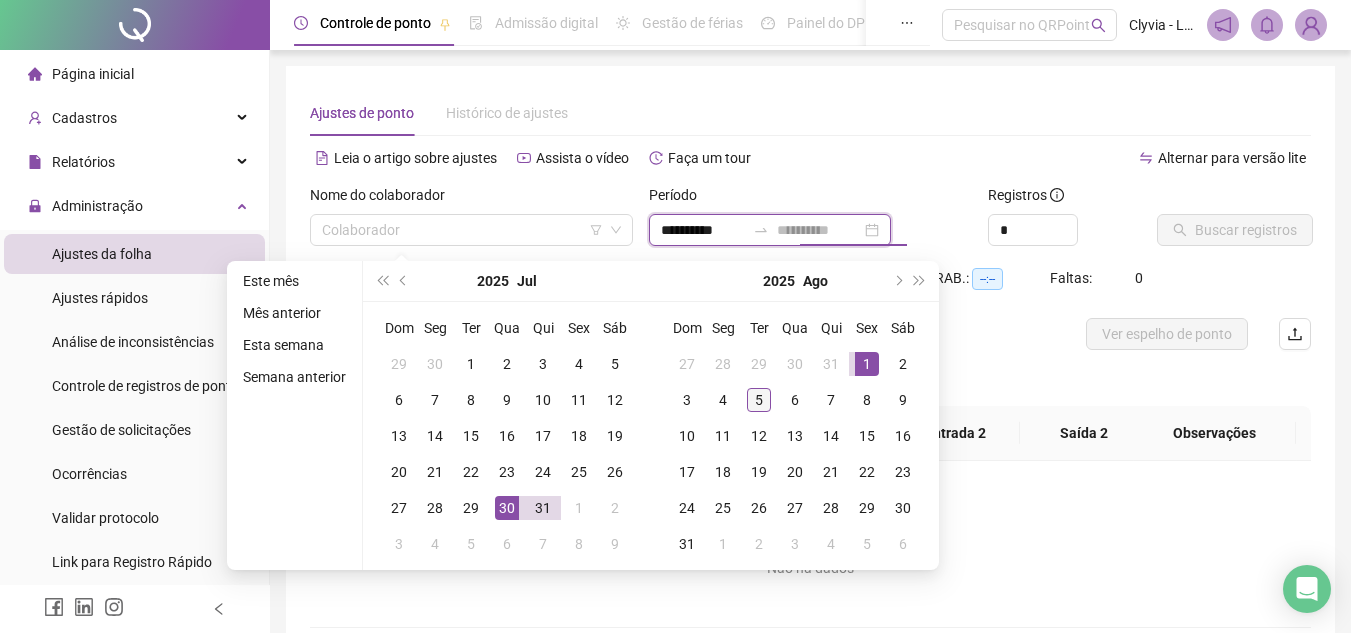 type on "**********" 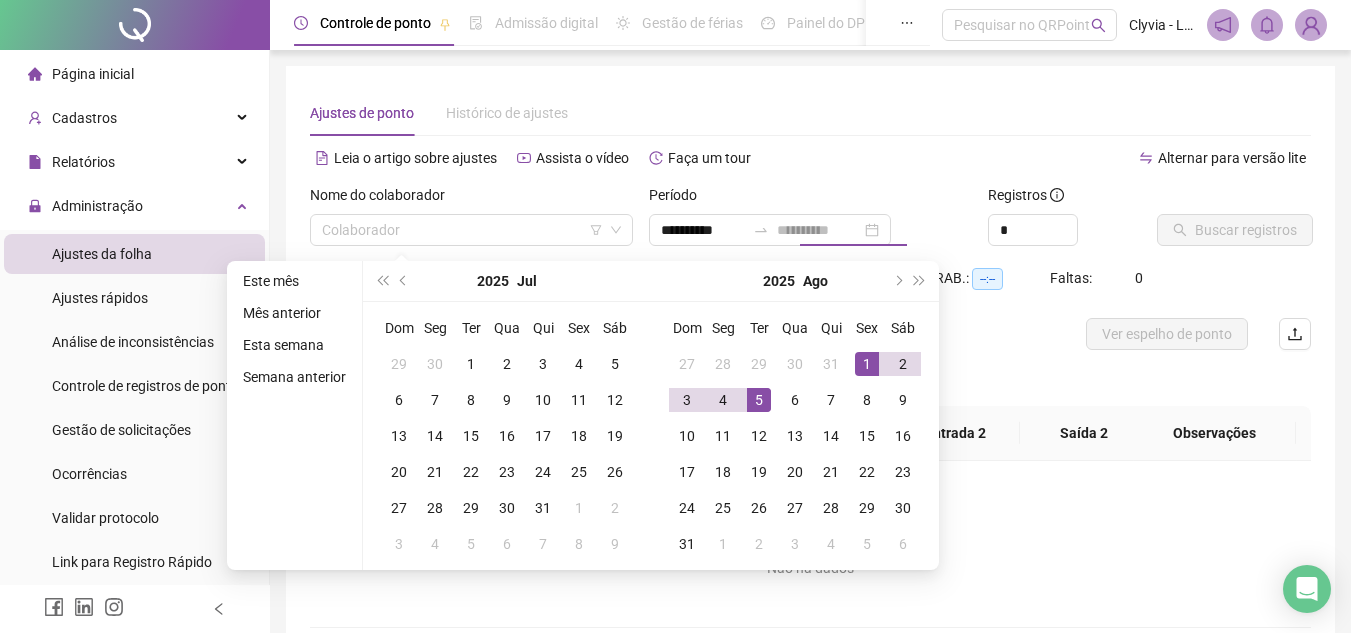 click on "5" at bounding box center [759, 400] 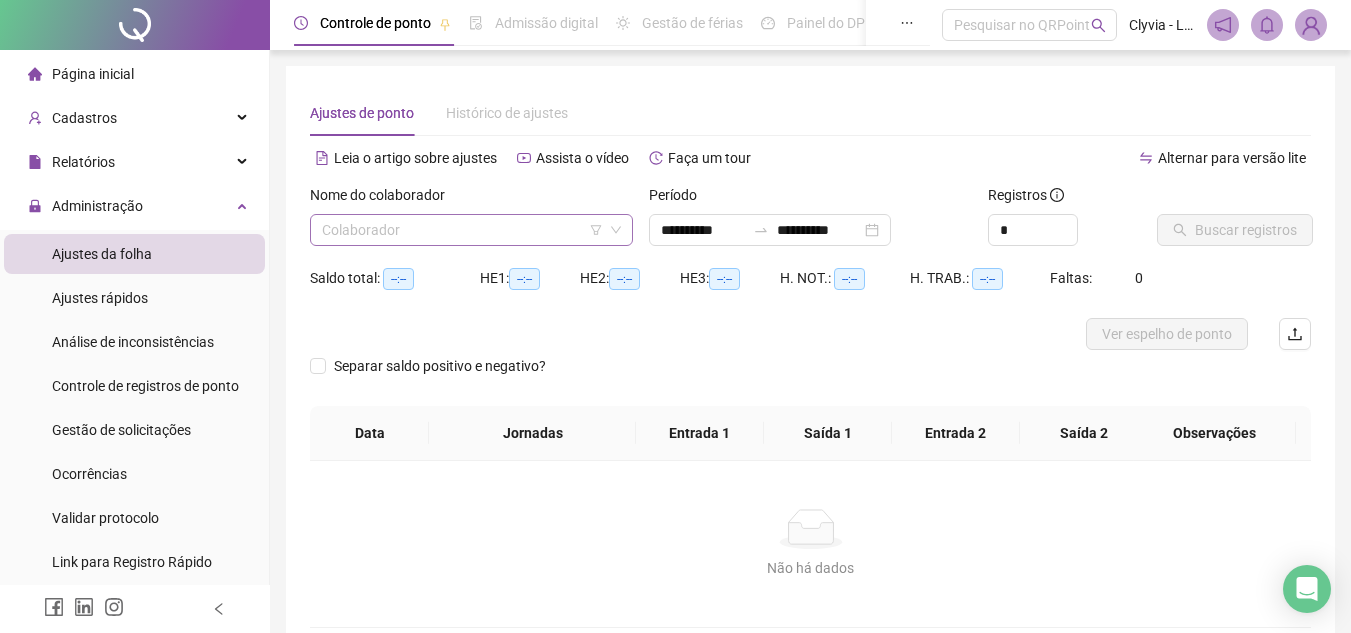click on "Colaborador" at bounding box center [471, 230] 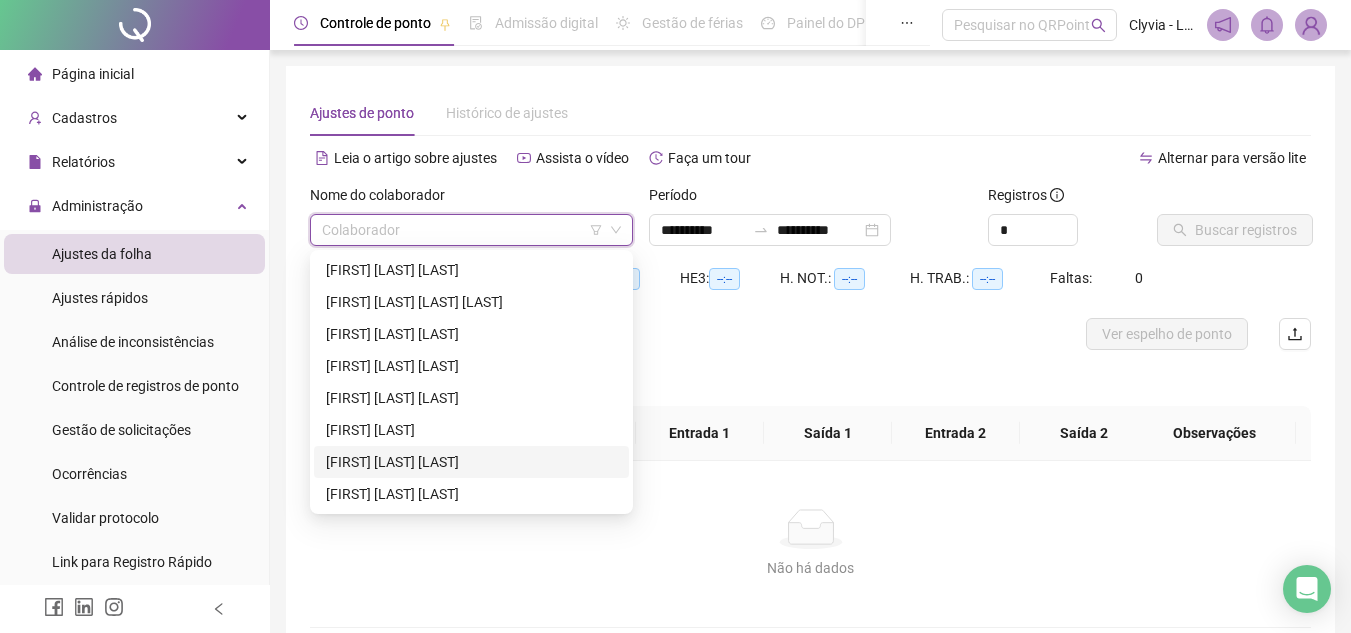 click on "[FIRST] [LAST] [LAST]" at bounding box center (471, 462) 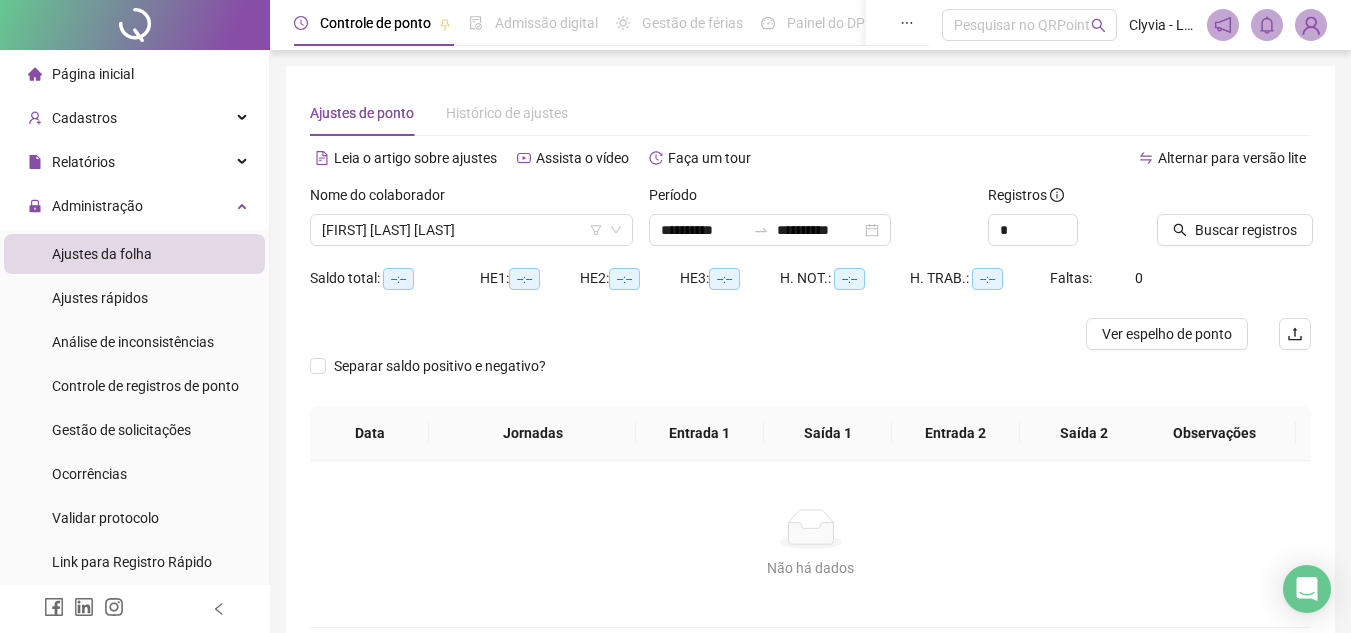 click on "Nome do colaborador [FIRST] [LAST] [LAST]" at bounding box center (471, 223) 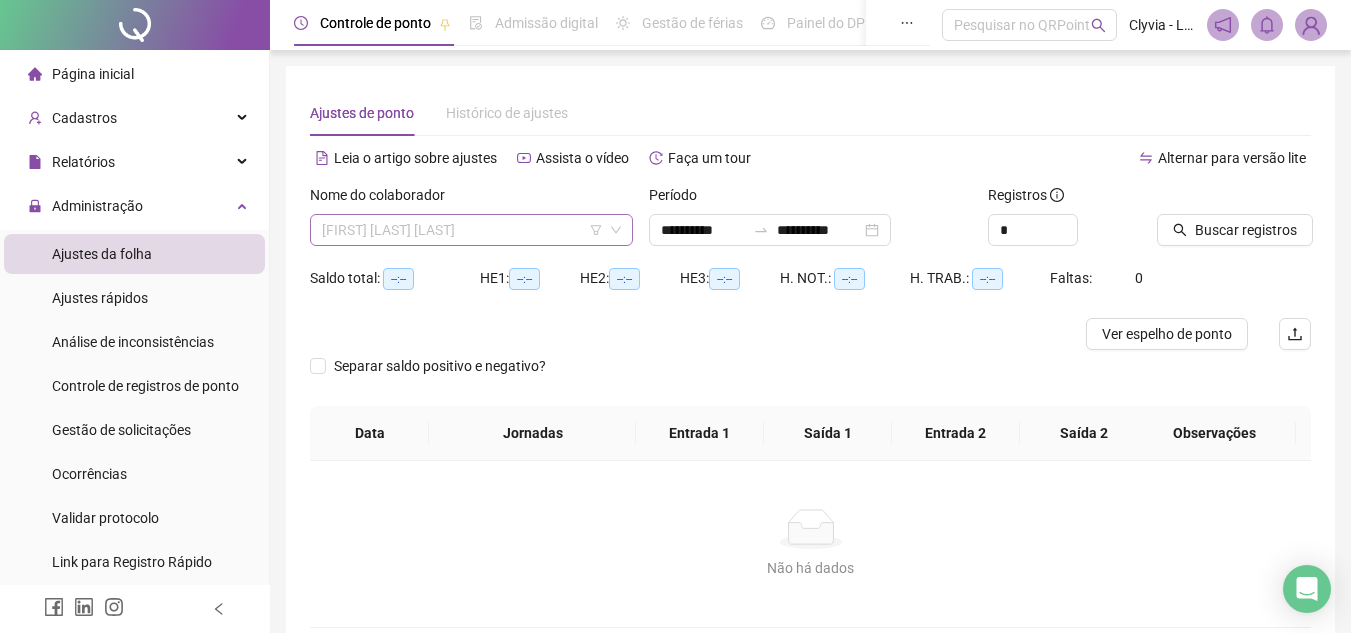 click on "[FIRST] [LAST] [LAST]" at bounding box center (471, 230) 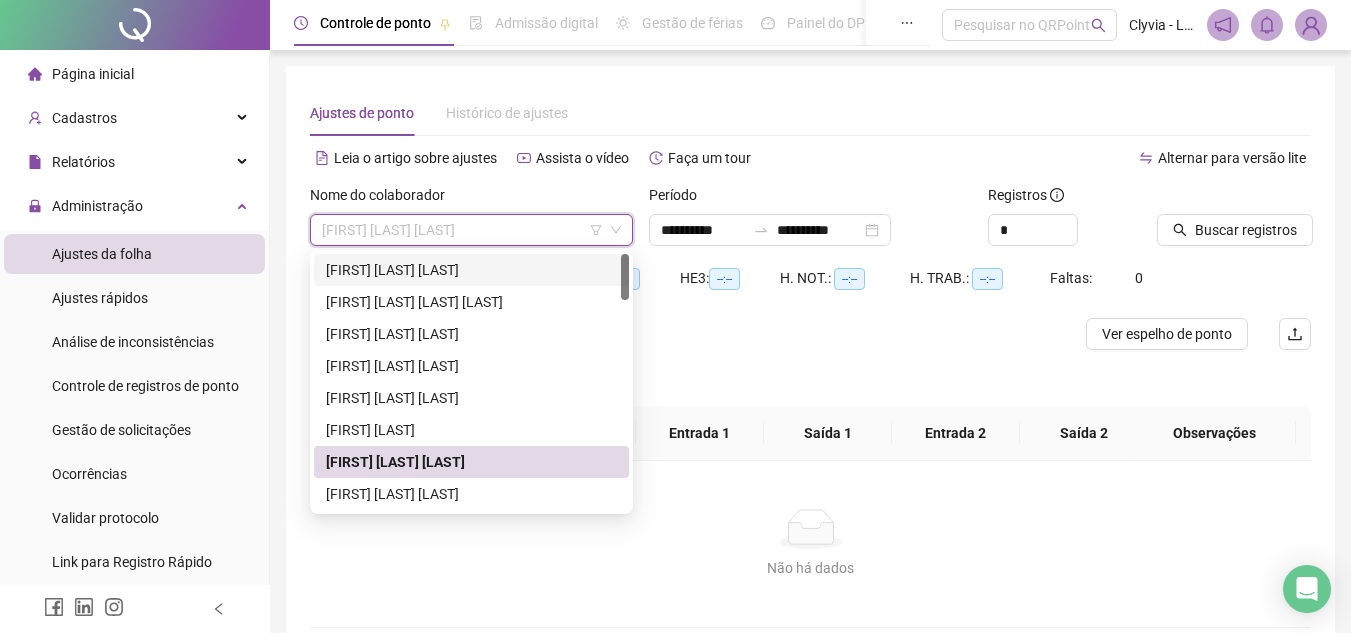 click on "[FIRST] [LAST] [LAST]" at bounding box center (471, 270) 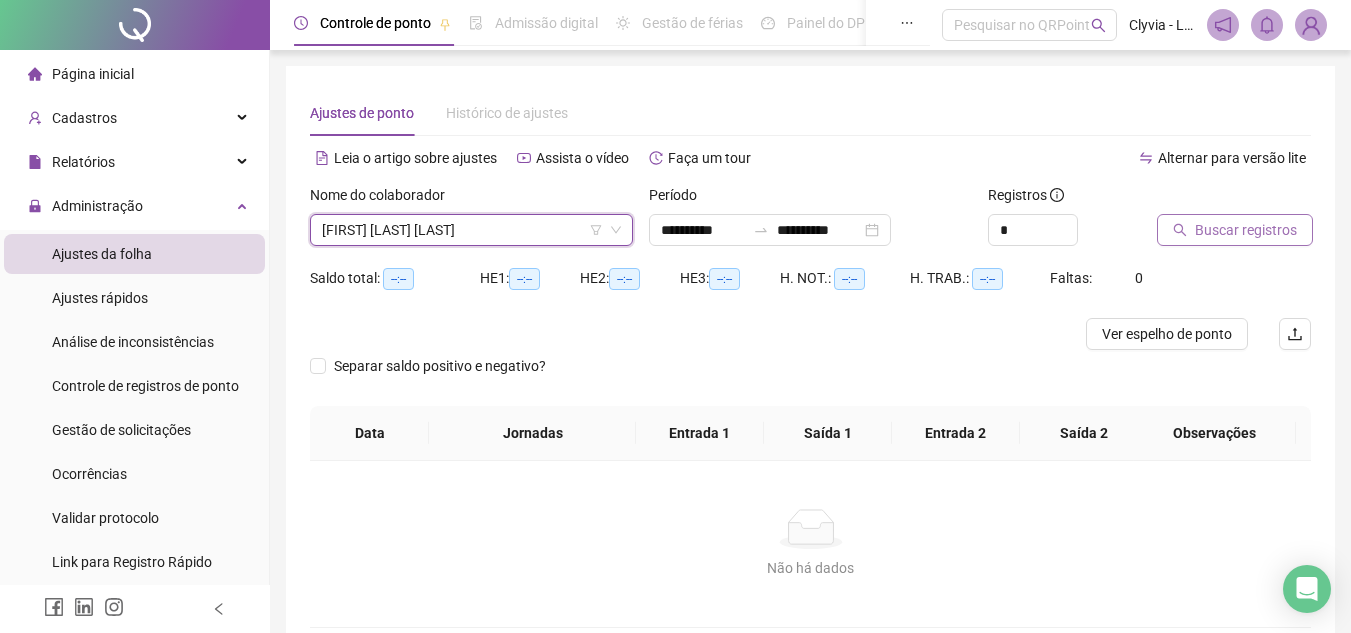 click on "Buscar registros" at bounding box center [1246, 230] 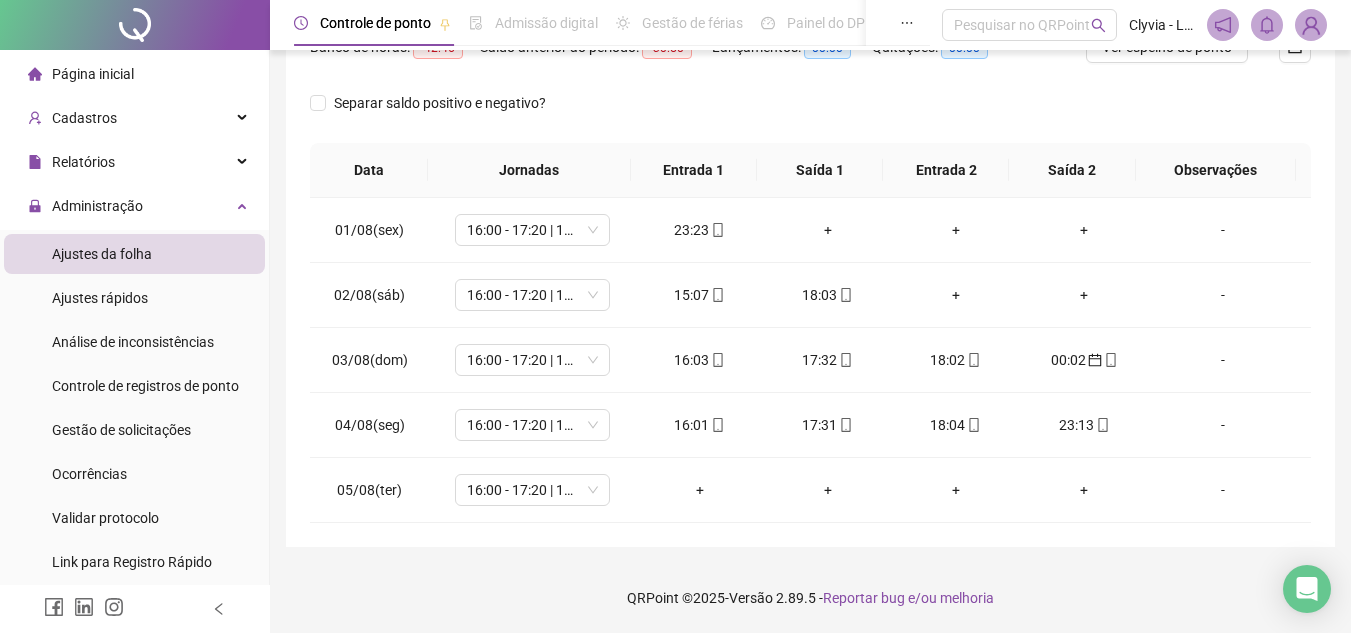 scroll, scrollTop: 0, scrollLeft: 0, axis: both 